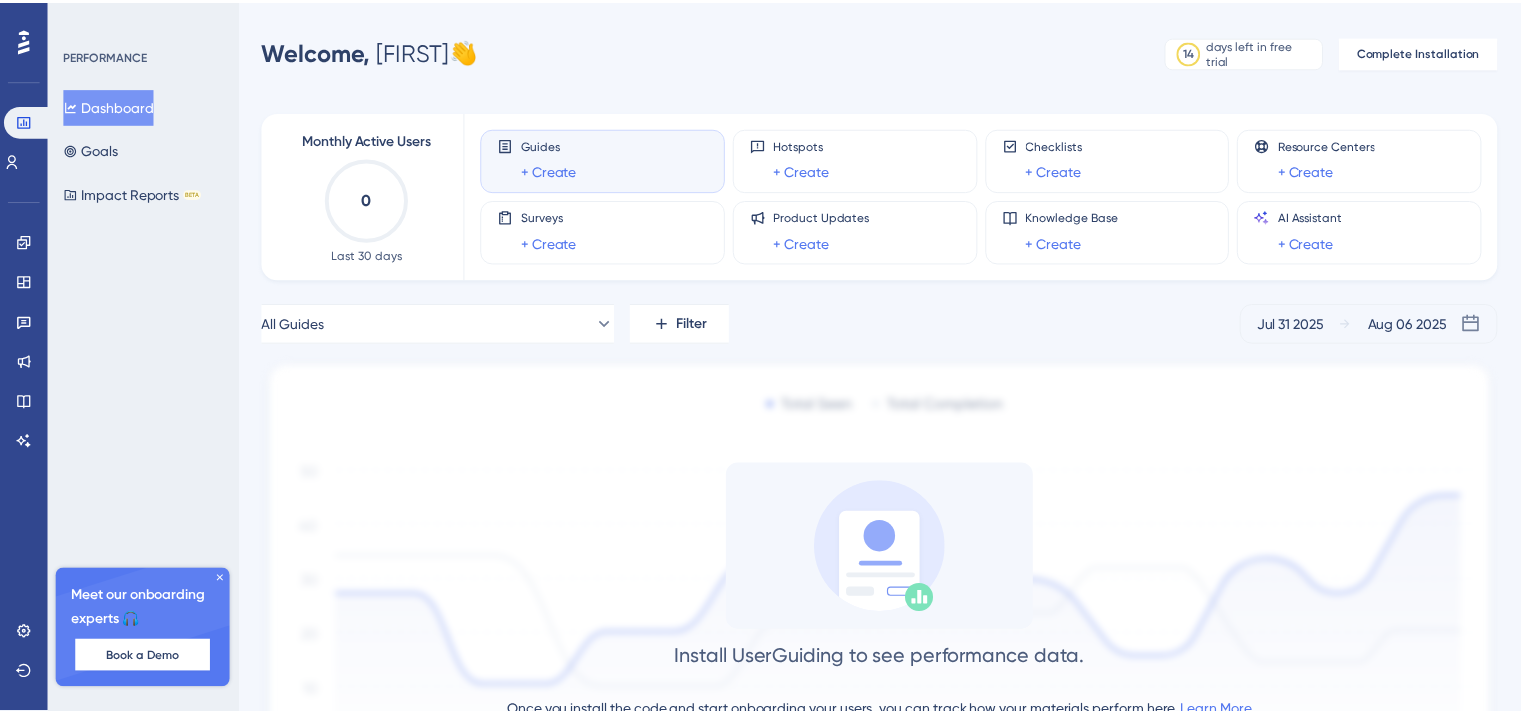 scroll, scrollTop: 0, scrollLeft: 0, axis: both 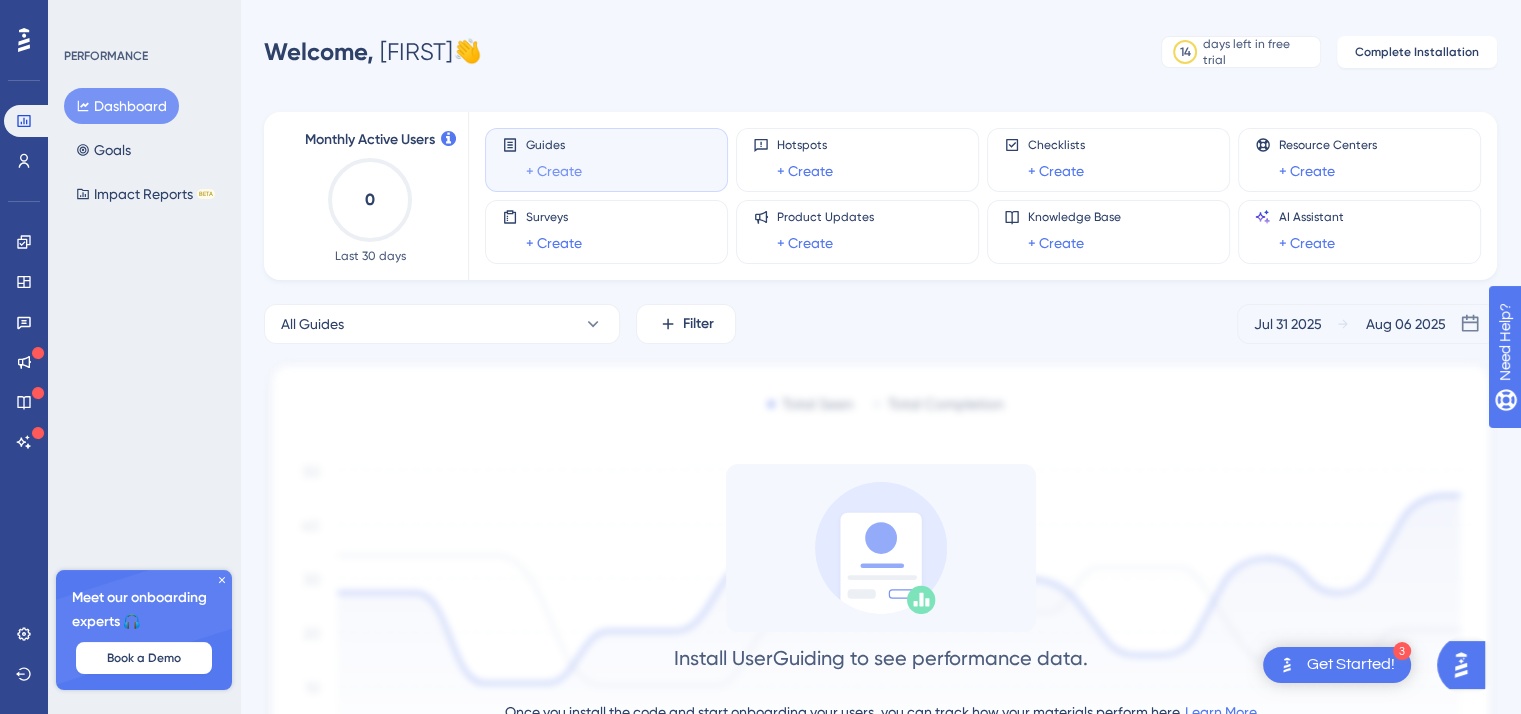click on "+ Create" at bounding box center [554, 171] 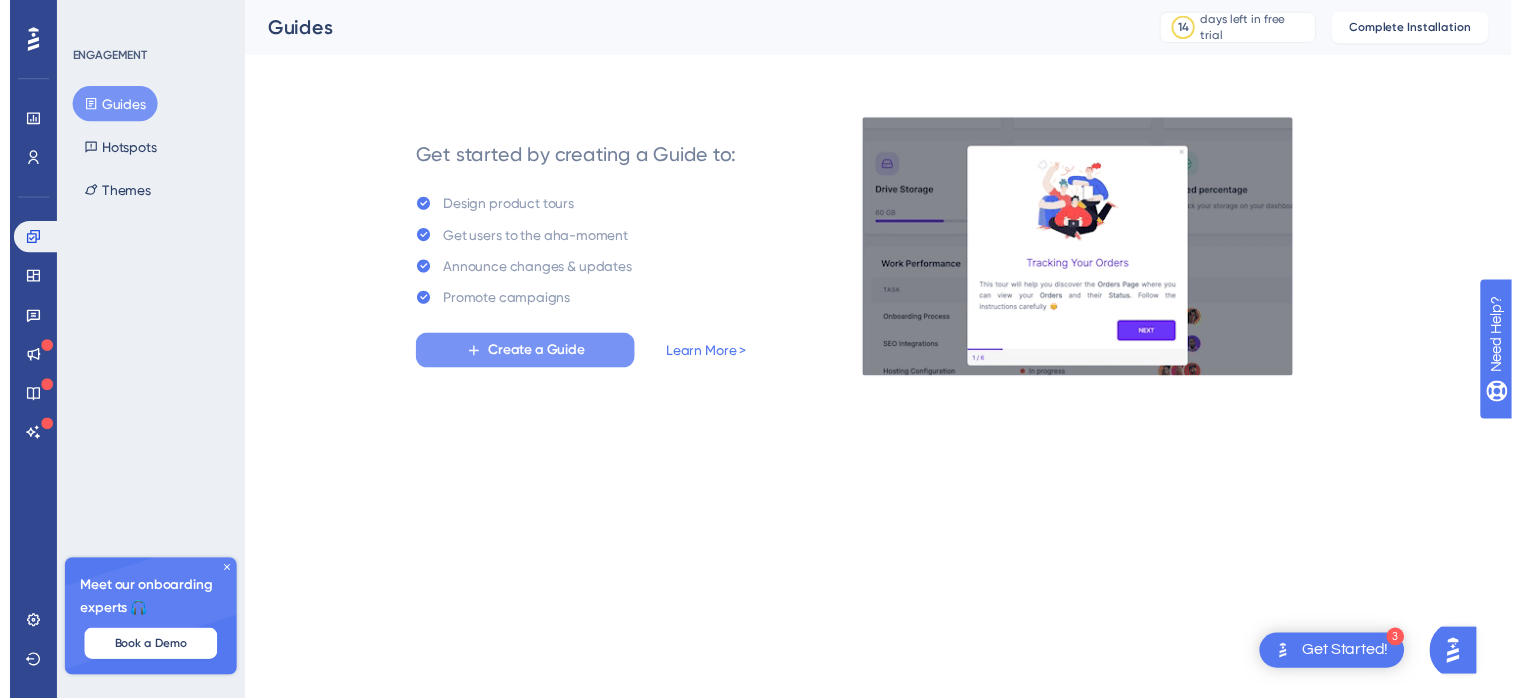 scroll, scrollTop: 0, scrollLeft: 0, axis: both 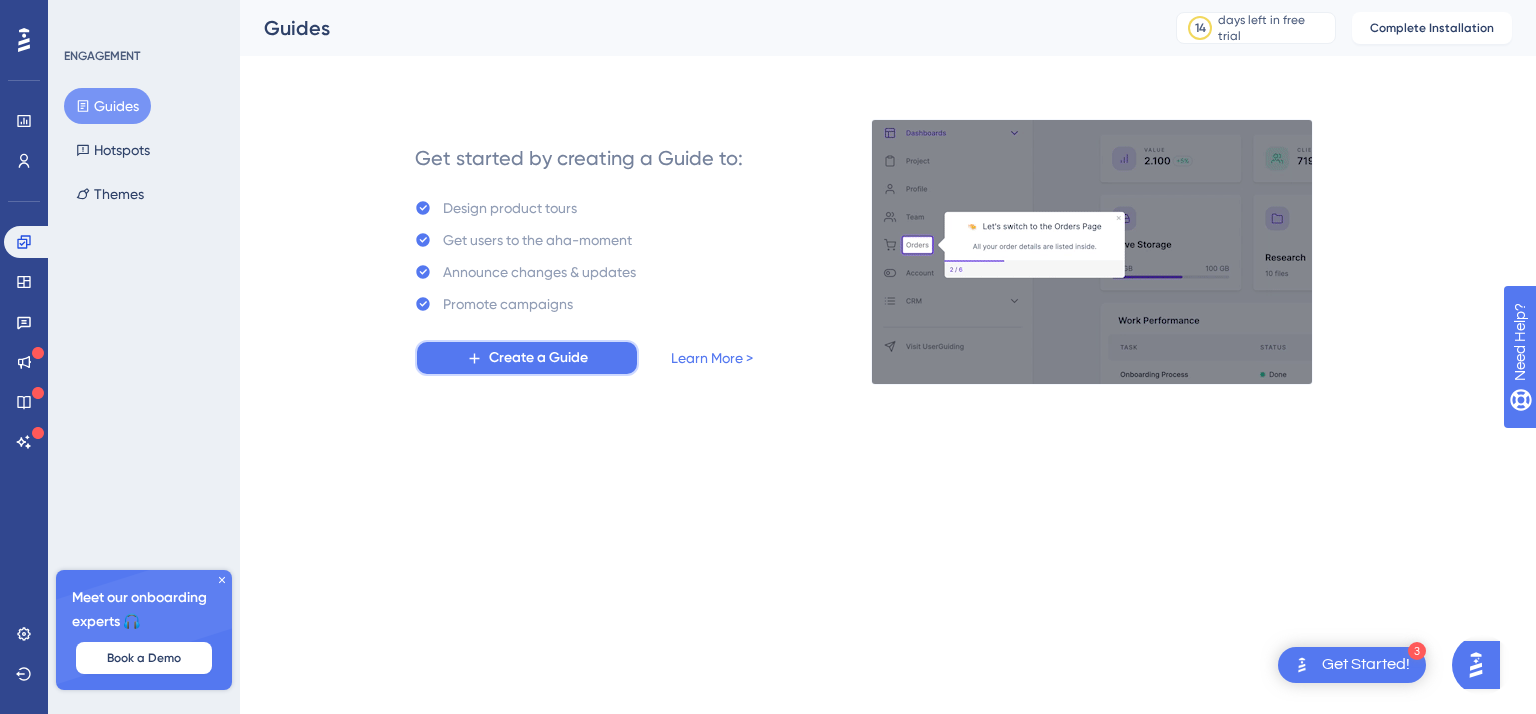 click on "Create a Guide" at bounding box center (538, 358) 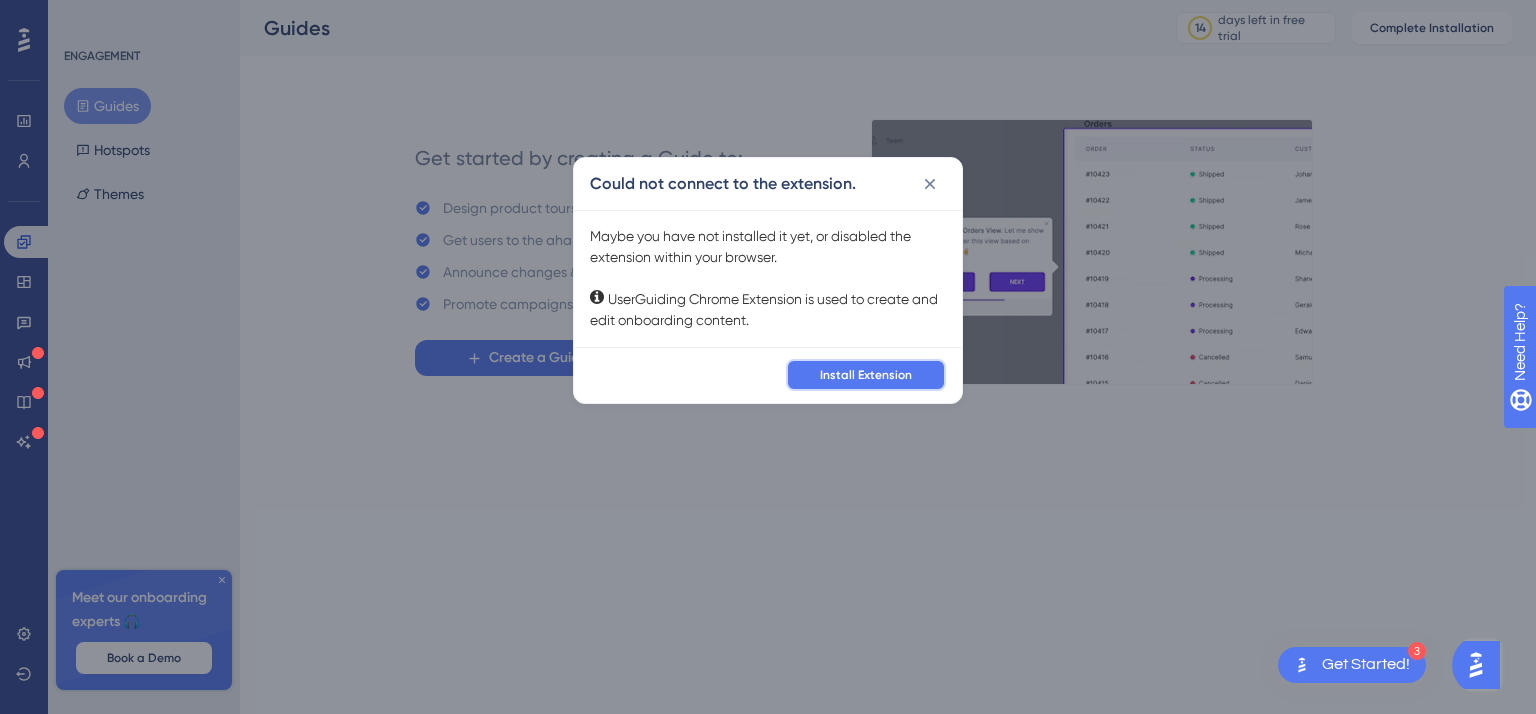 click on "Install Extension" at bounding box center [866, 375] 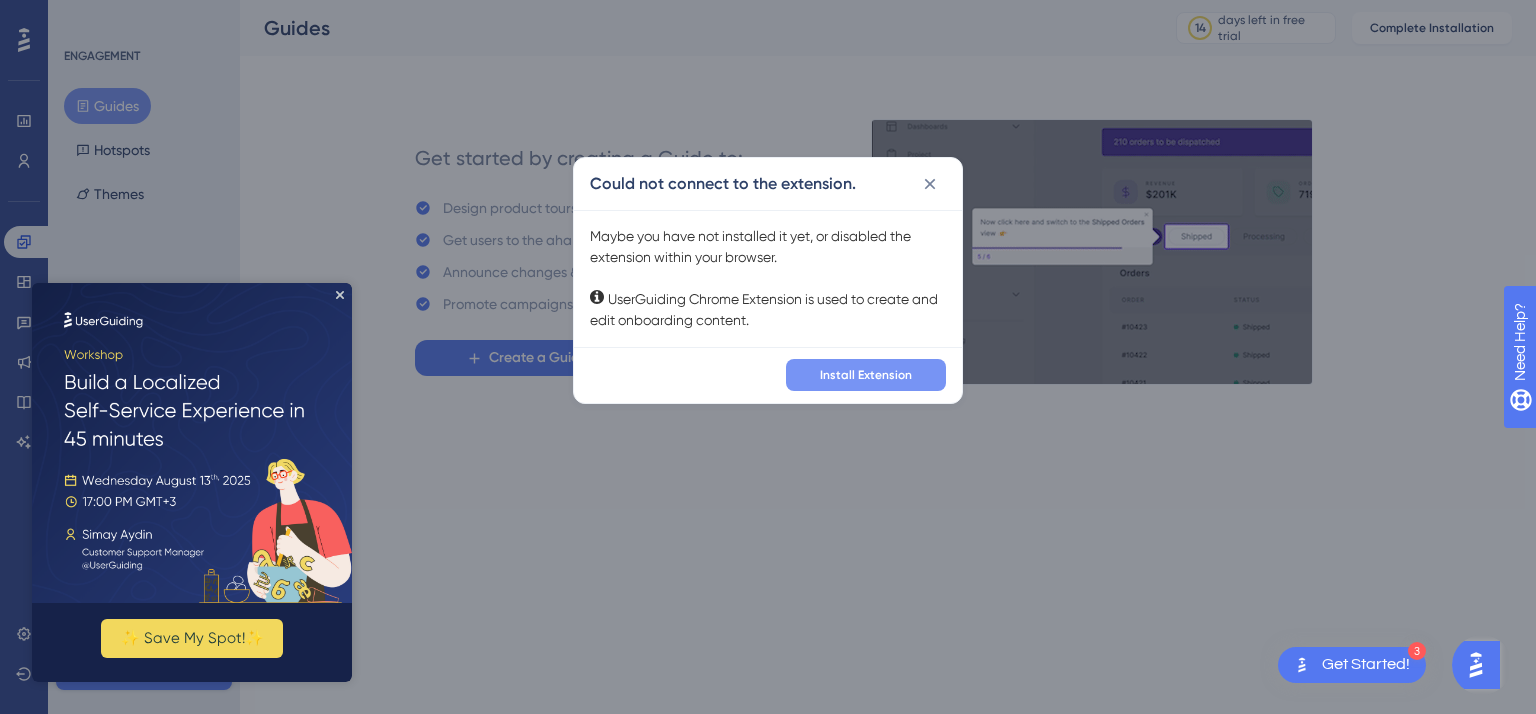 click on "Install Extension" at bounding box center [866, 375] 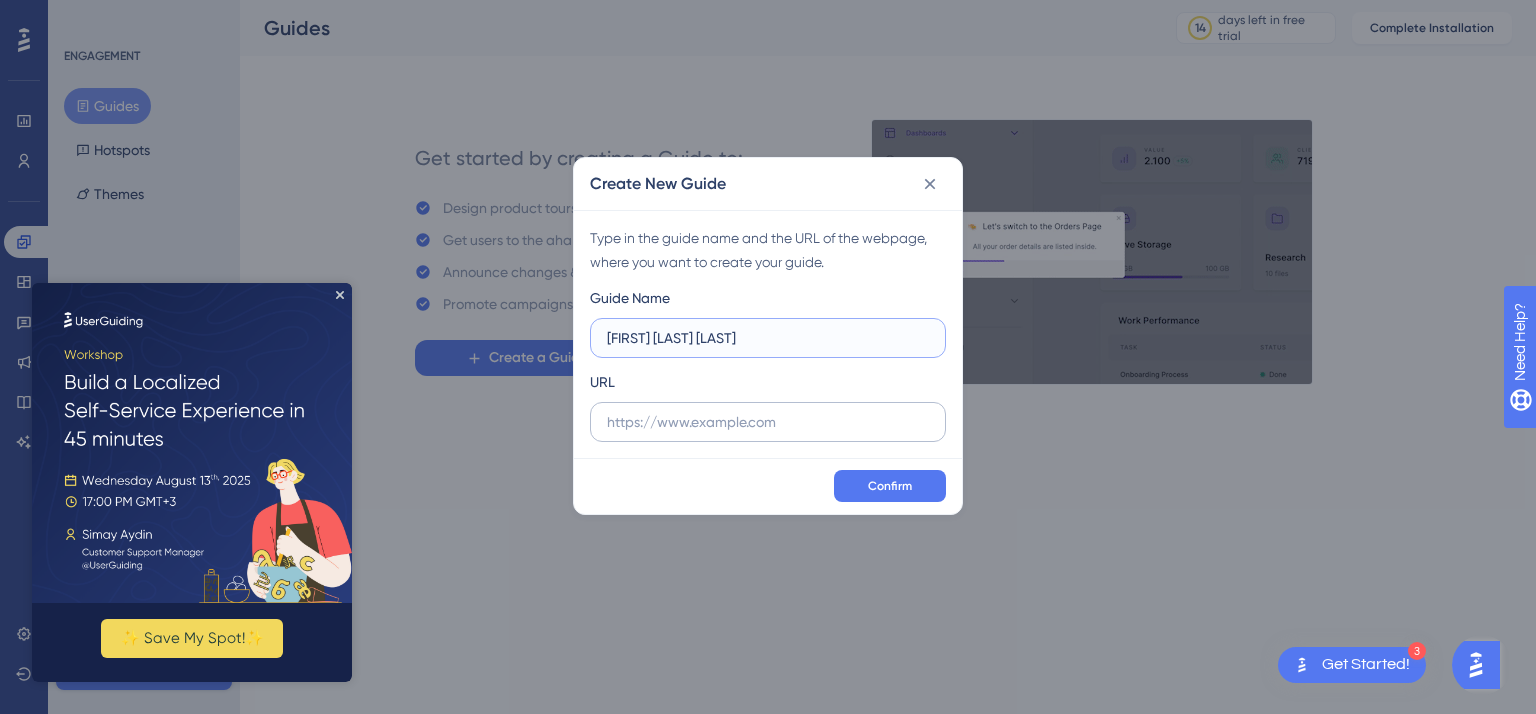 type on "[FIRST] [LAST] [LAST]" 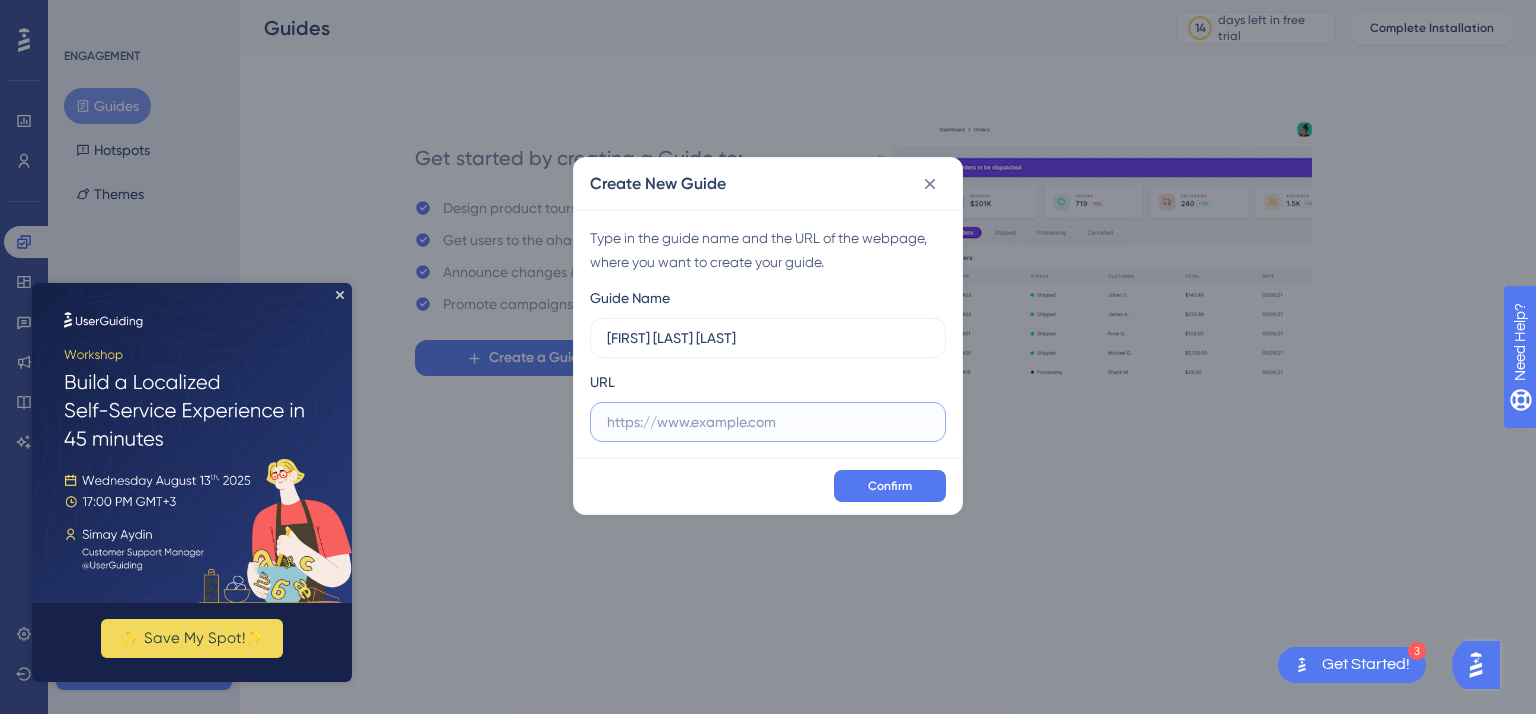 click at bounding box center (768, 422) 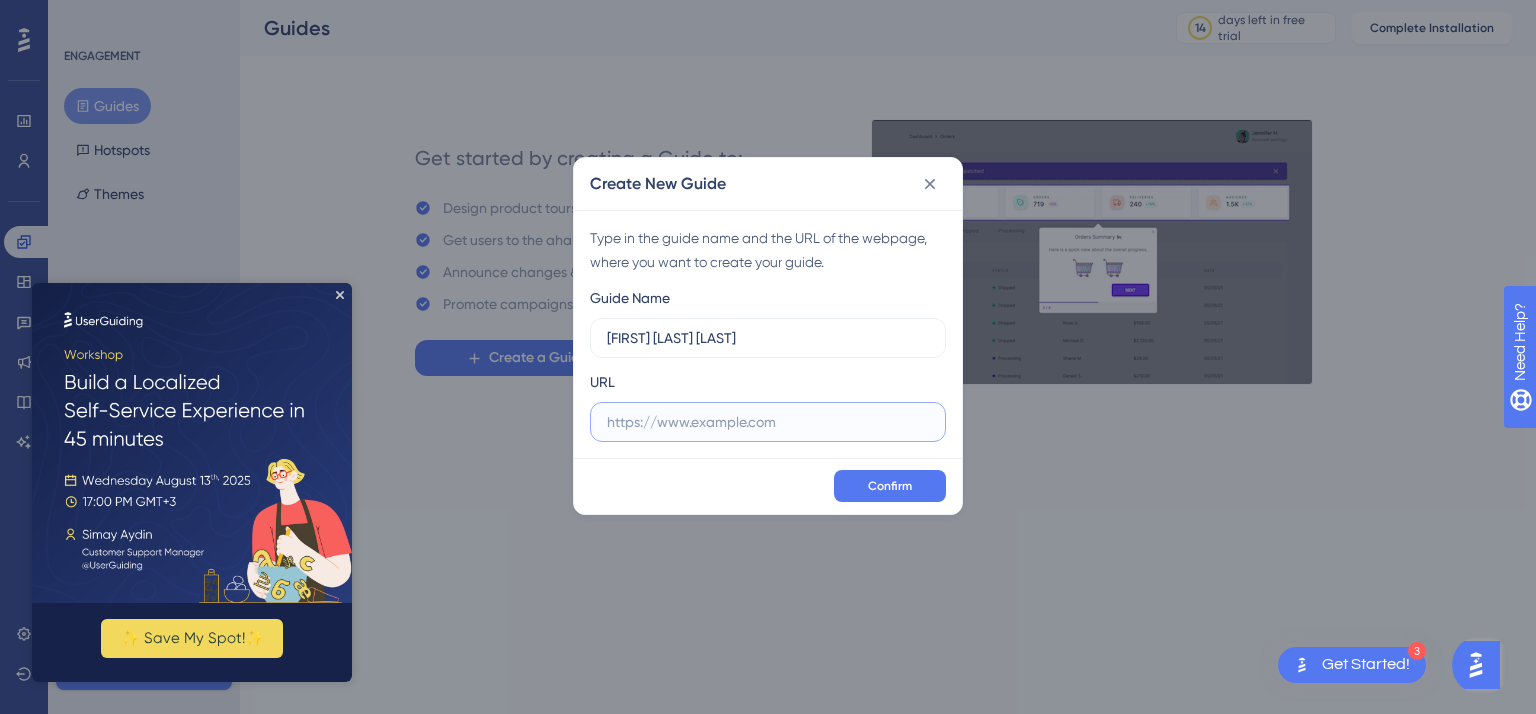 paste on "https://www.shadow.eco/solutions" 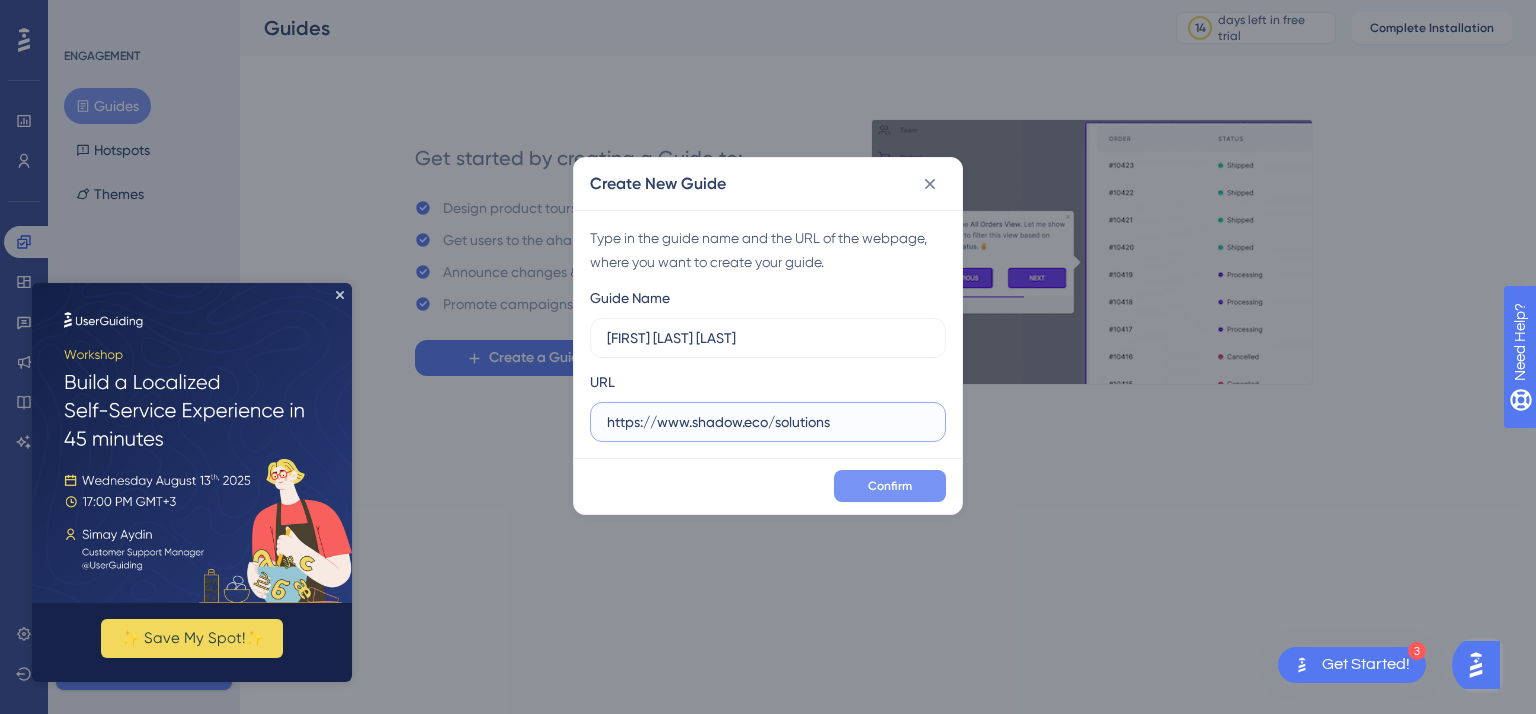 type on "https://www.shadow.eco/solutions" 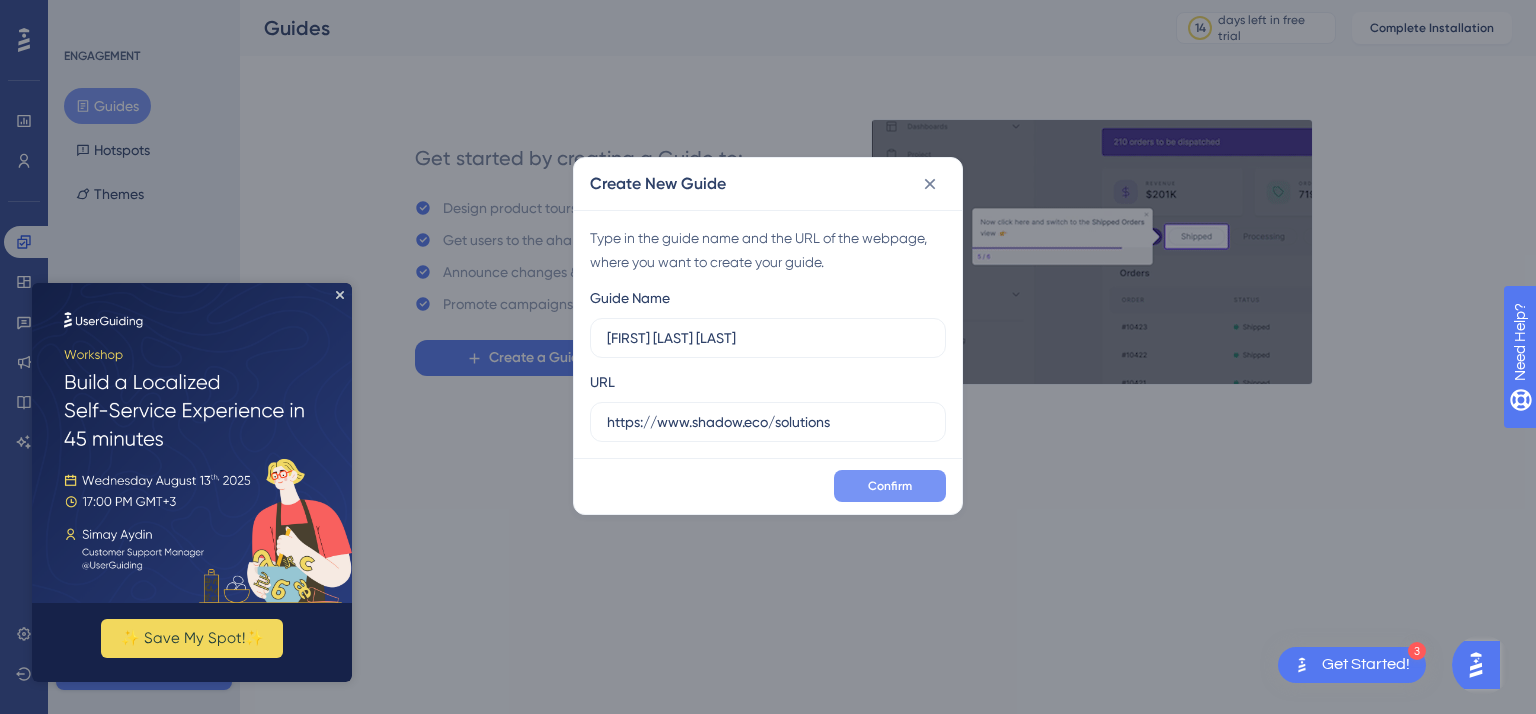 click on "Confirm" at bounding box center (890, 486) 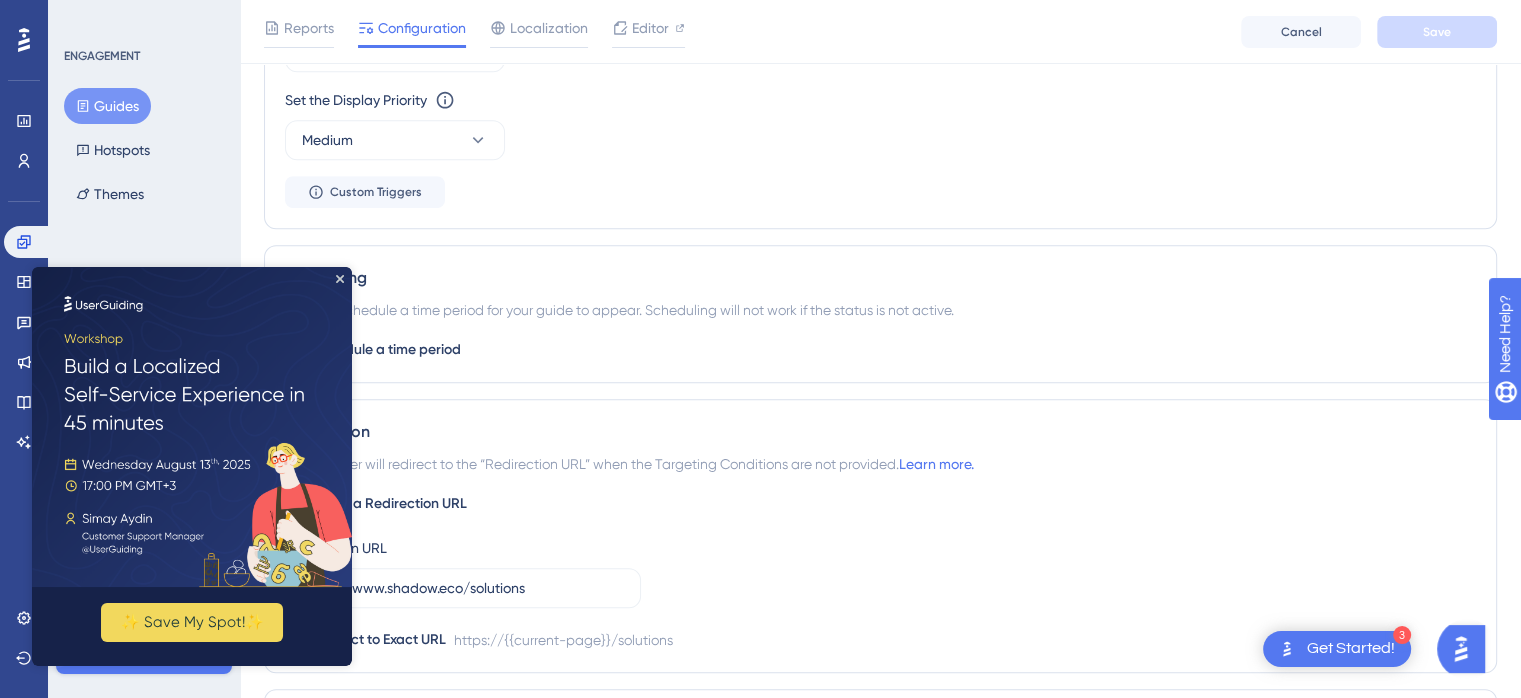 scroll, scrollTop: 1128, scrollLeft: 0, axis: vertical 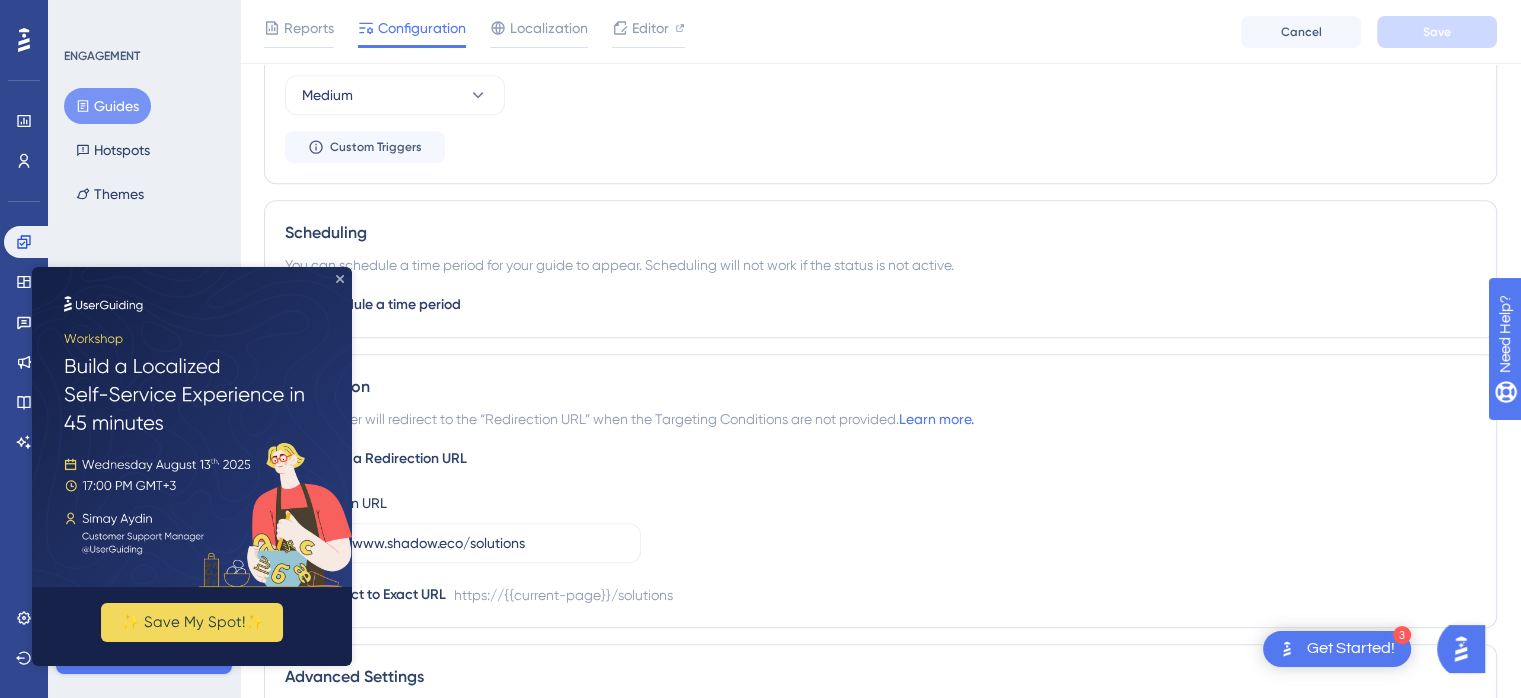 drag, startPoint x: 336, startPoint y: 274, endPoint x: 368, endPoint y: 542, distance: 269.9037 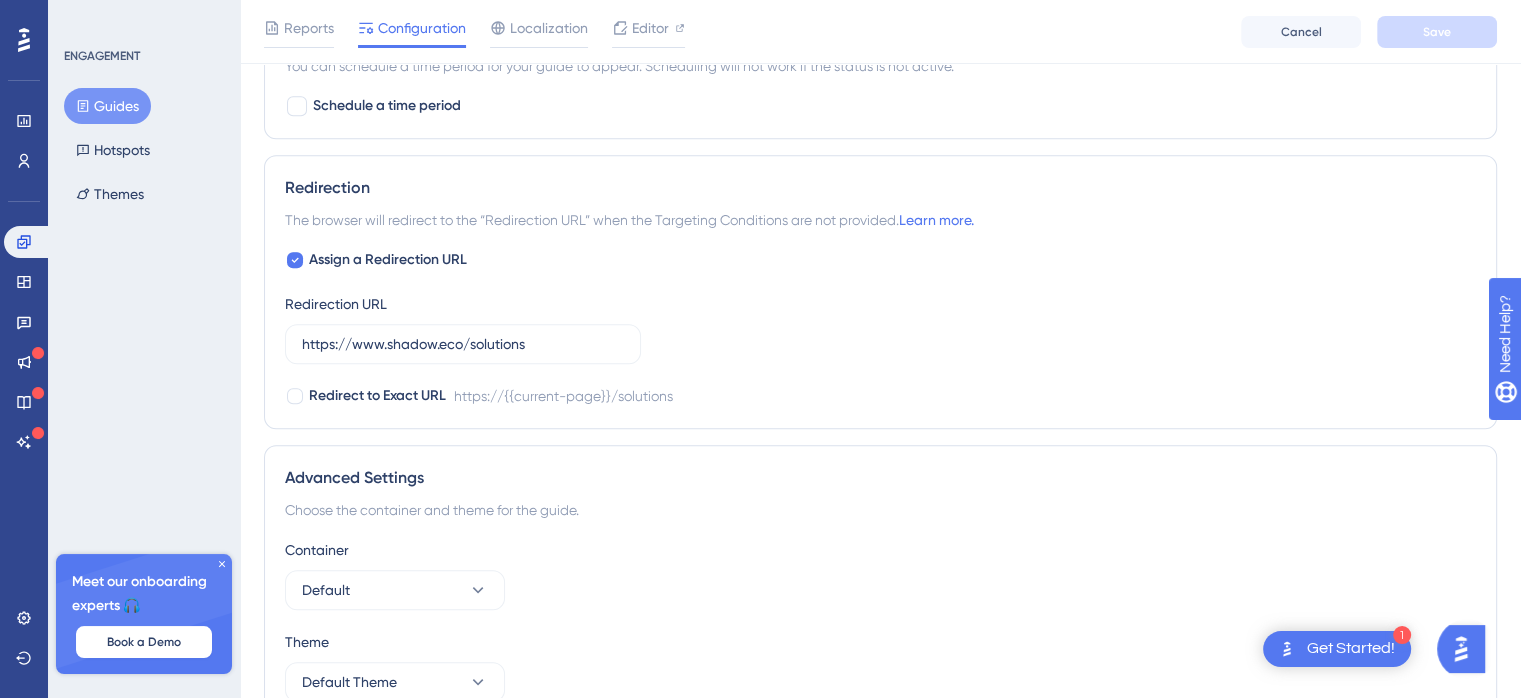 scroll, scrollTop: 1328, scrollLeft: 0, axis: vertical 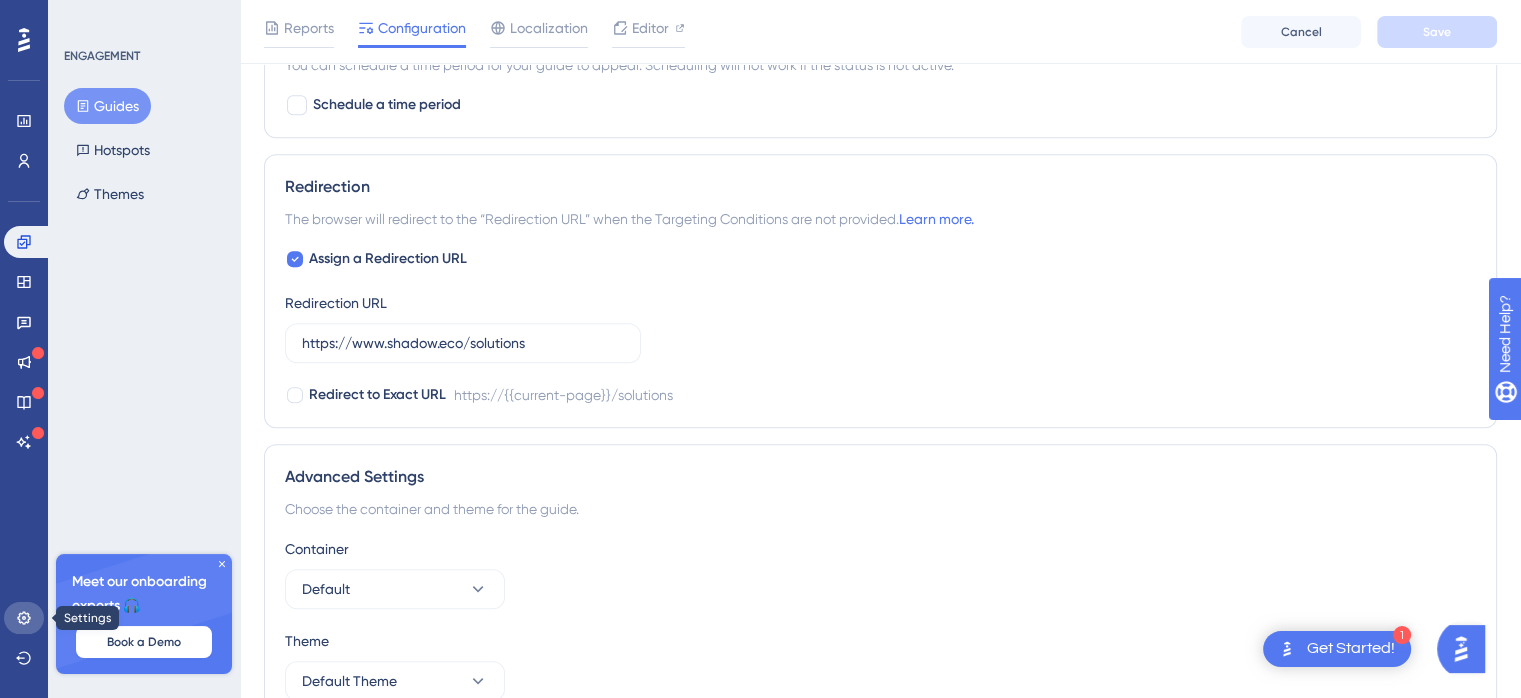 click at bounding box center [24, 618] 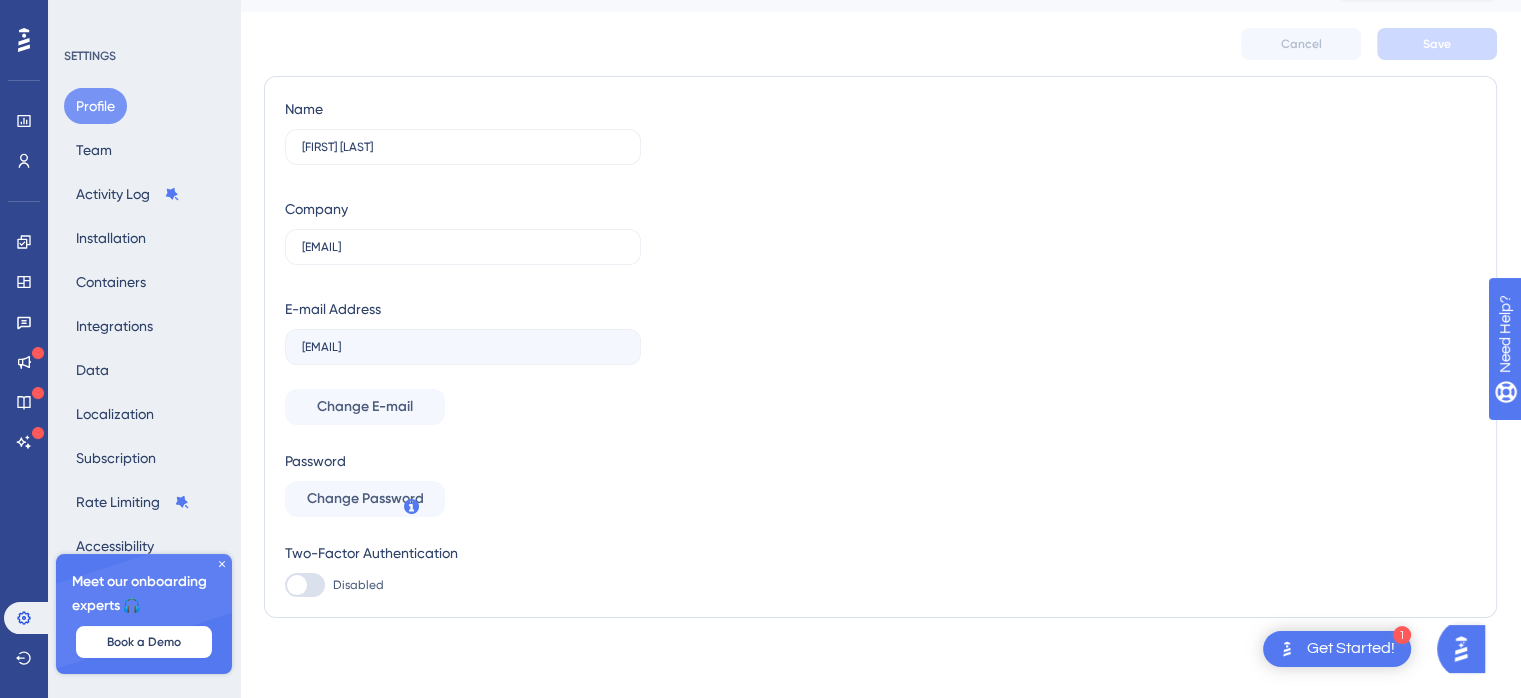 scroll, scrollTop: 0, scrollLeft: 0, axis: both 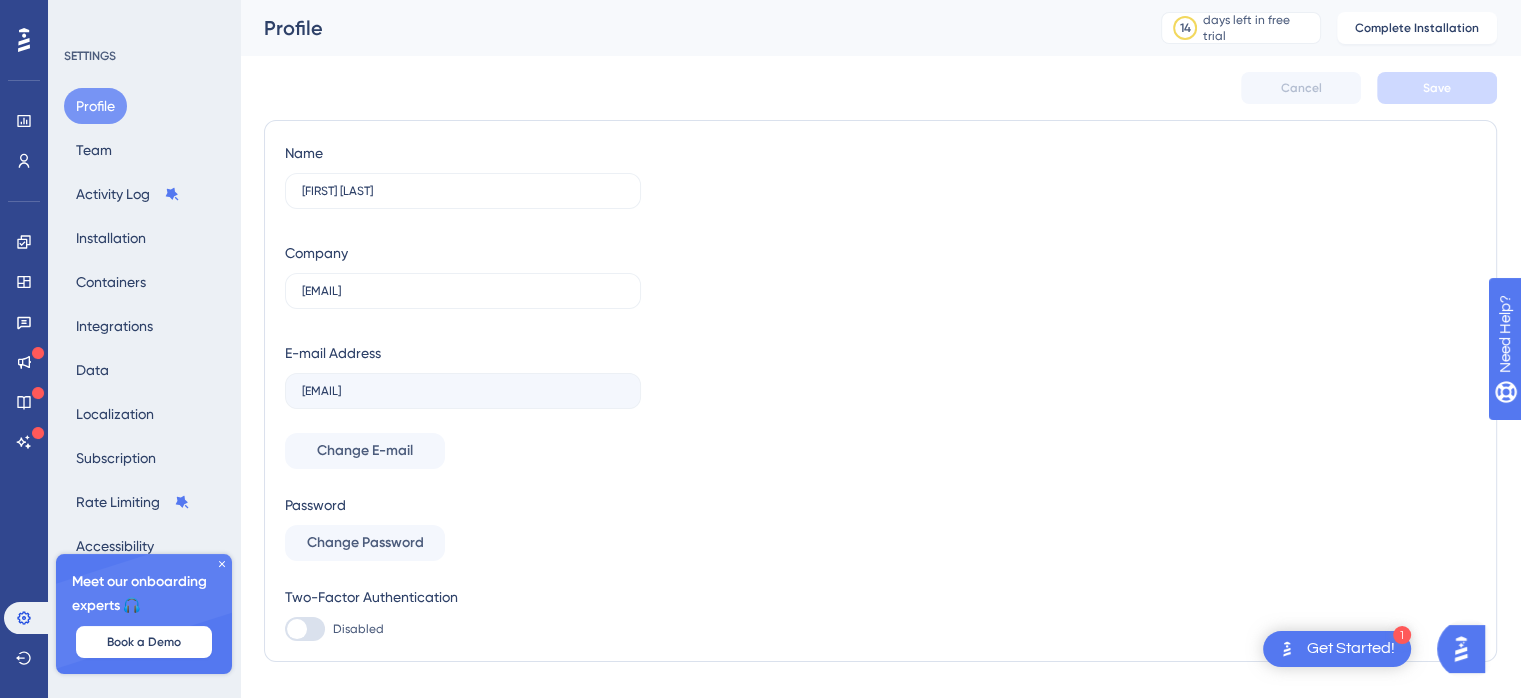 click 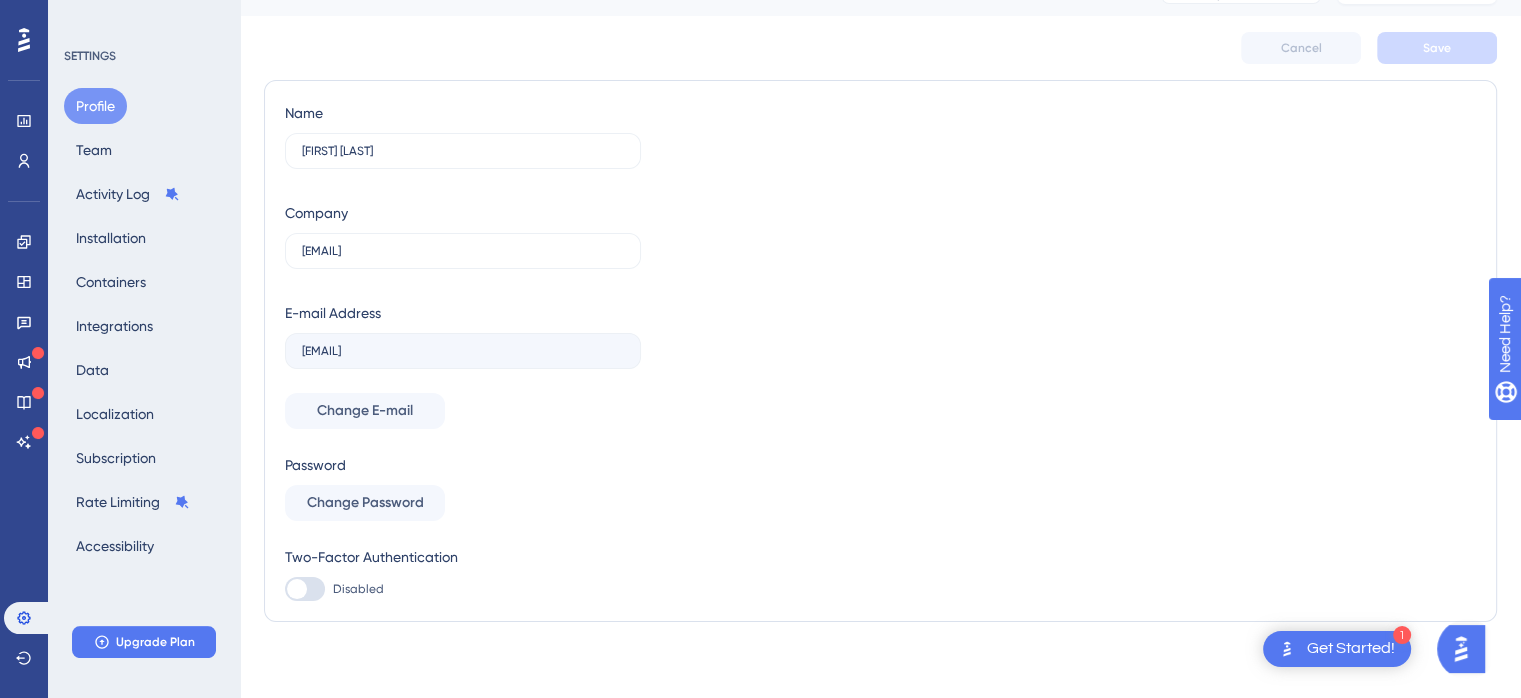 scroll, scrollTop: 41, scrollLeft: 0, axis: vertical 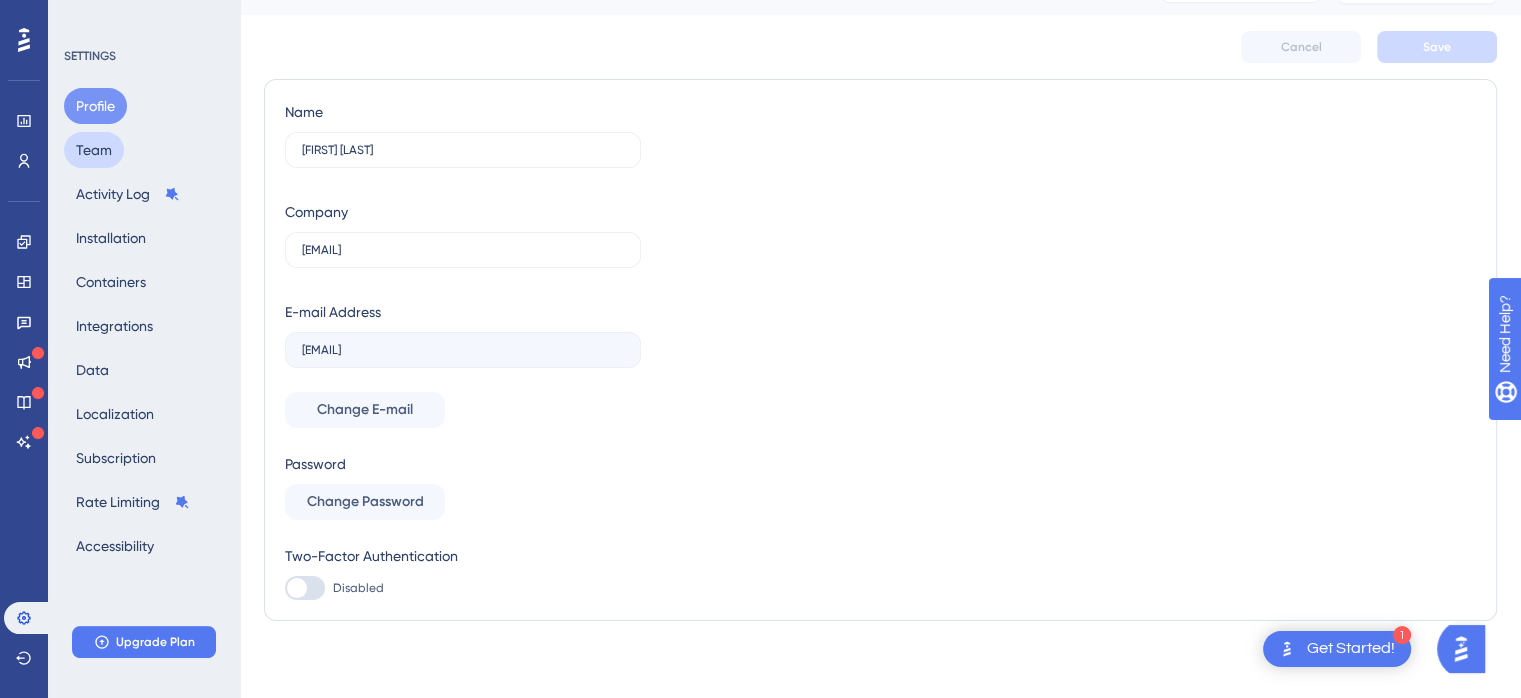 click on "Team" at bounding box center [94, 150] 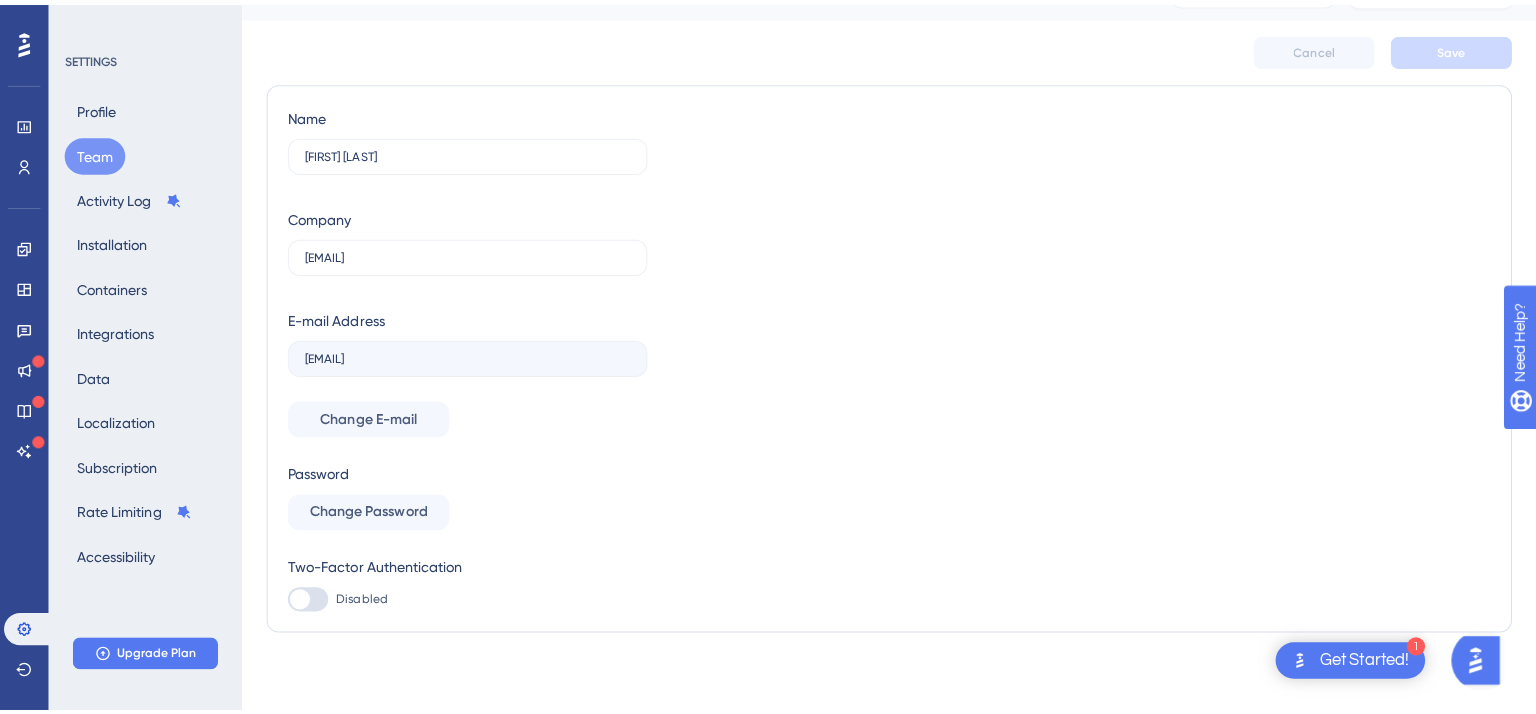 scroll, scrollTop: 0, scrollLeft: 0, axis: both 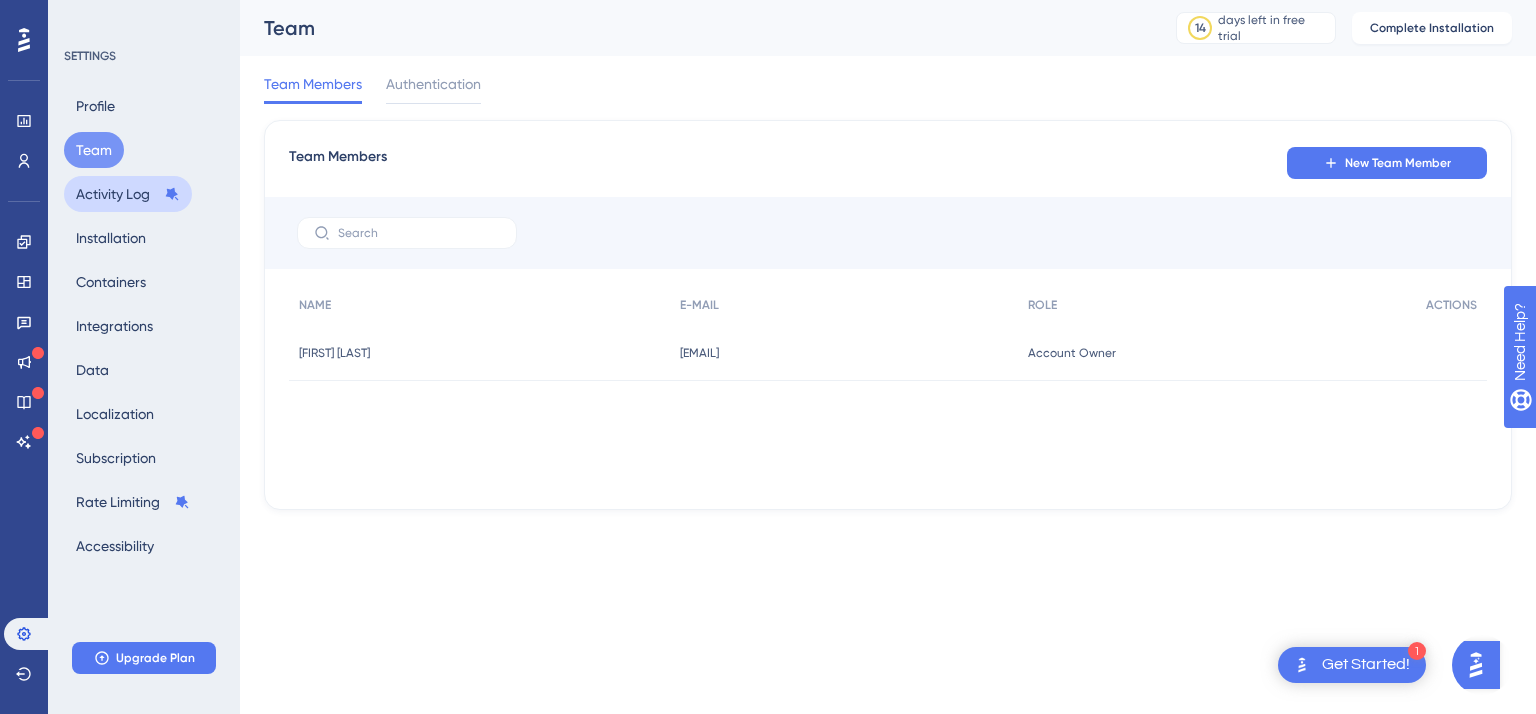 click on "Activity Log" at bounding box center (128, 194) 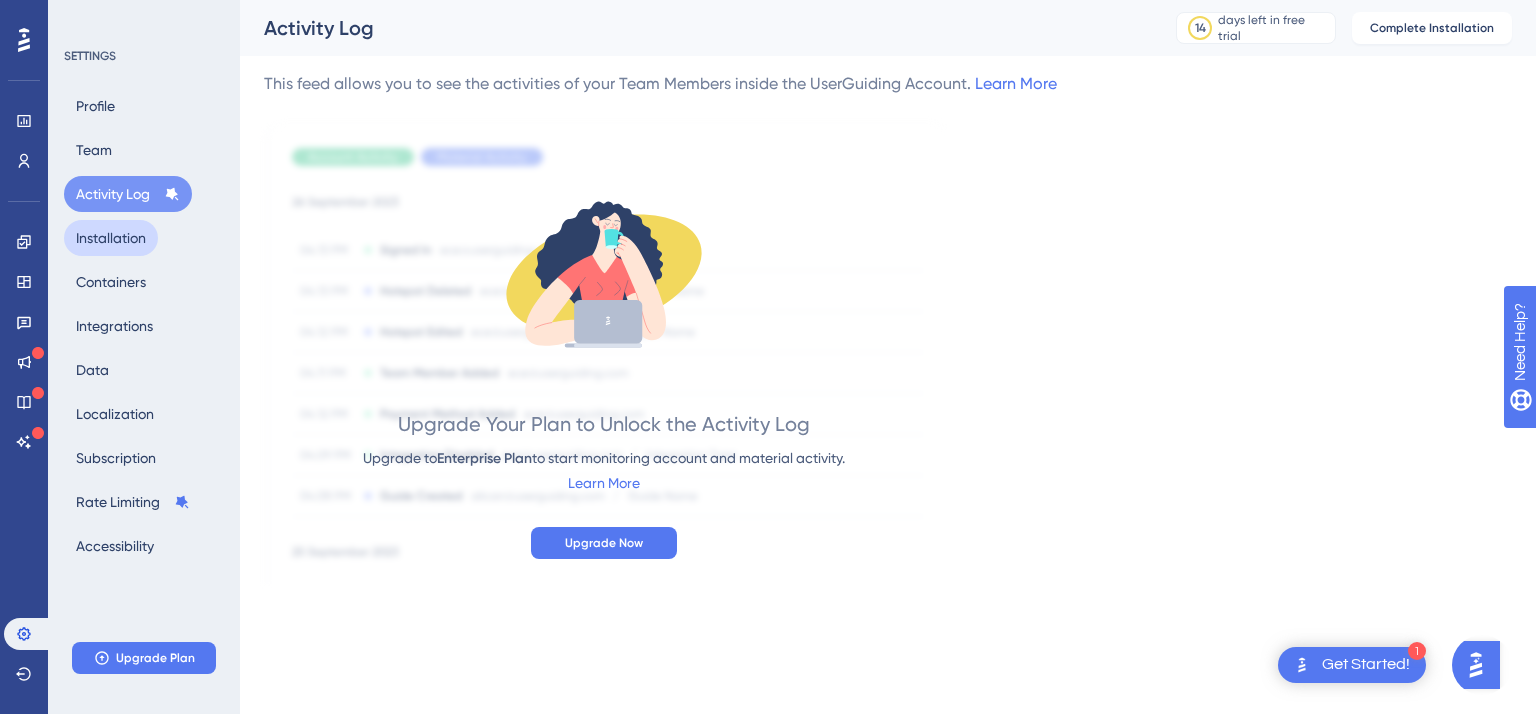 click on "Installation" at bounding box center (111, 238) 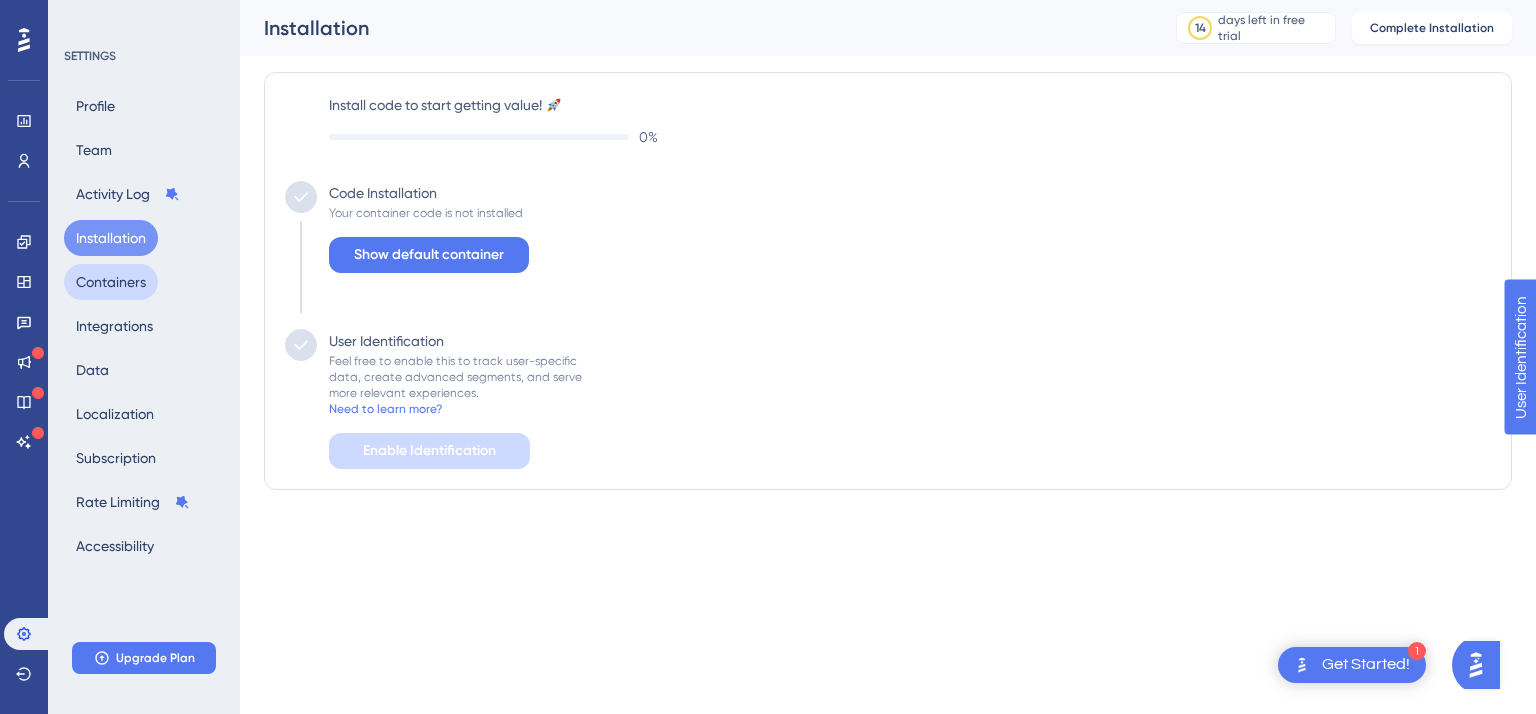 scroll, scrollTop: 0, scrollLeft: 0, axis: both 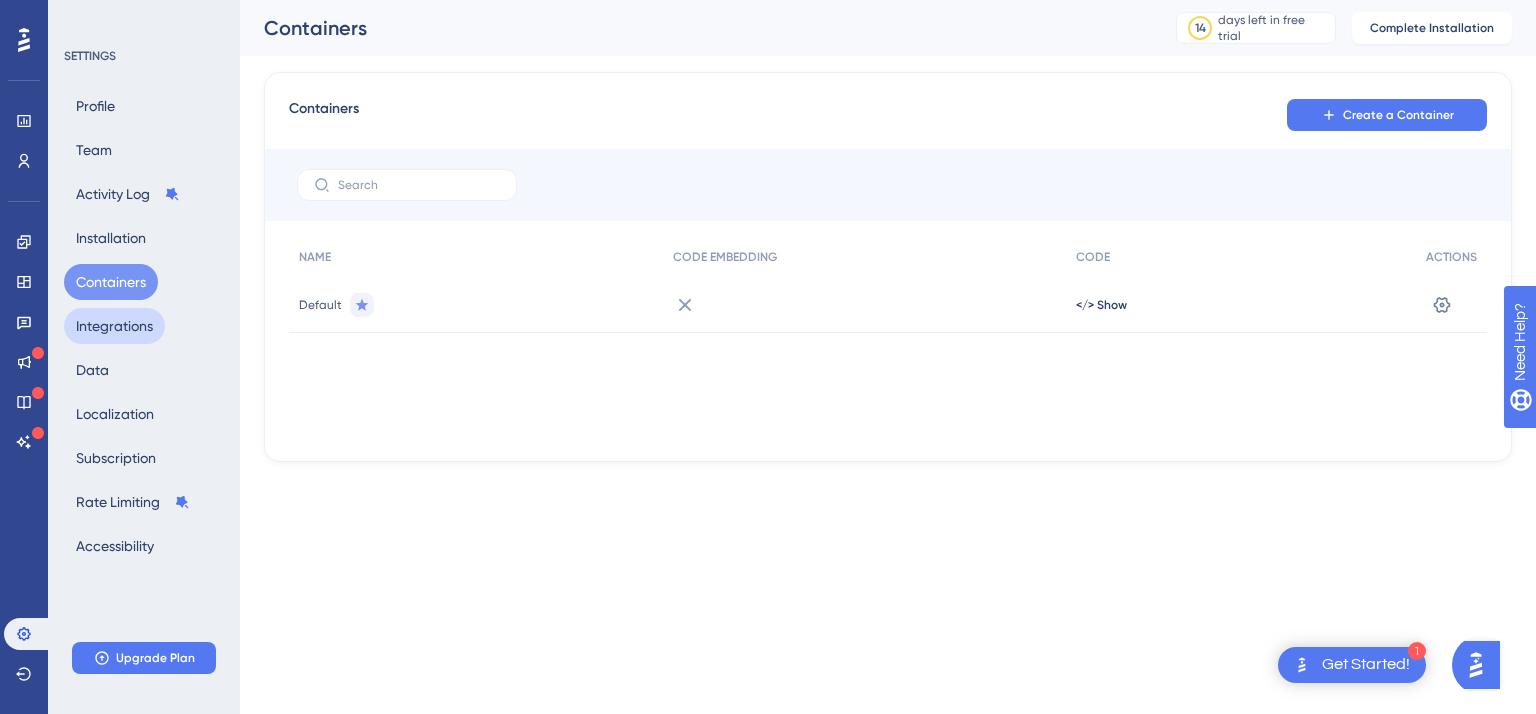 click on "Integrations" at bounding box center (114, 326) 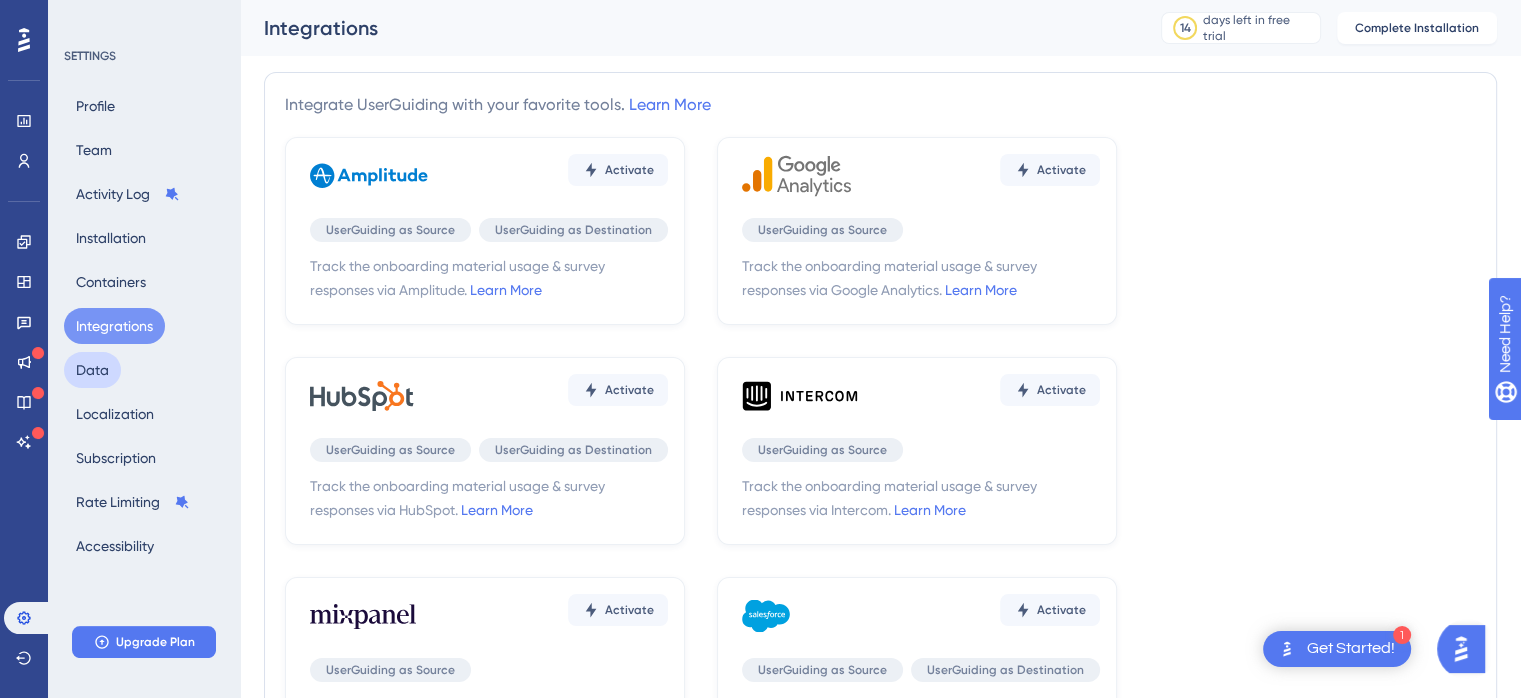 click on "Data" at bounding box center (92, 370) 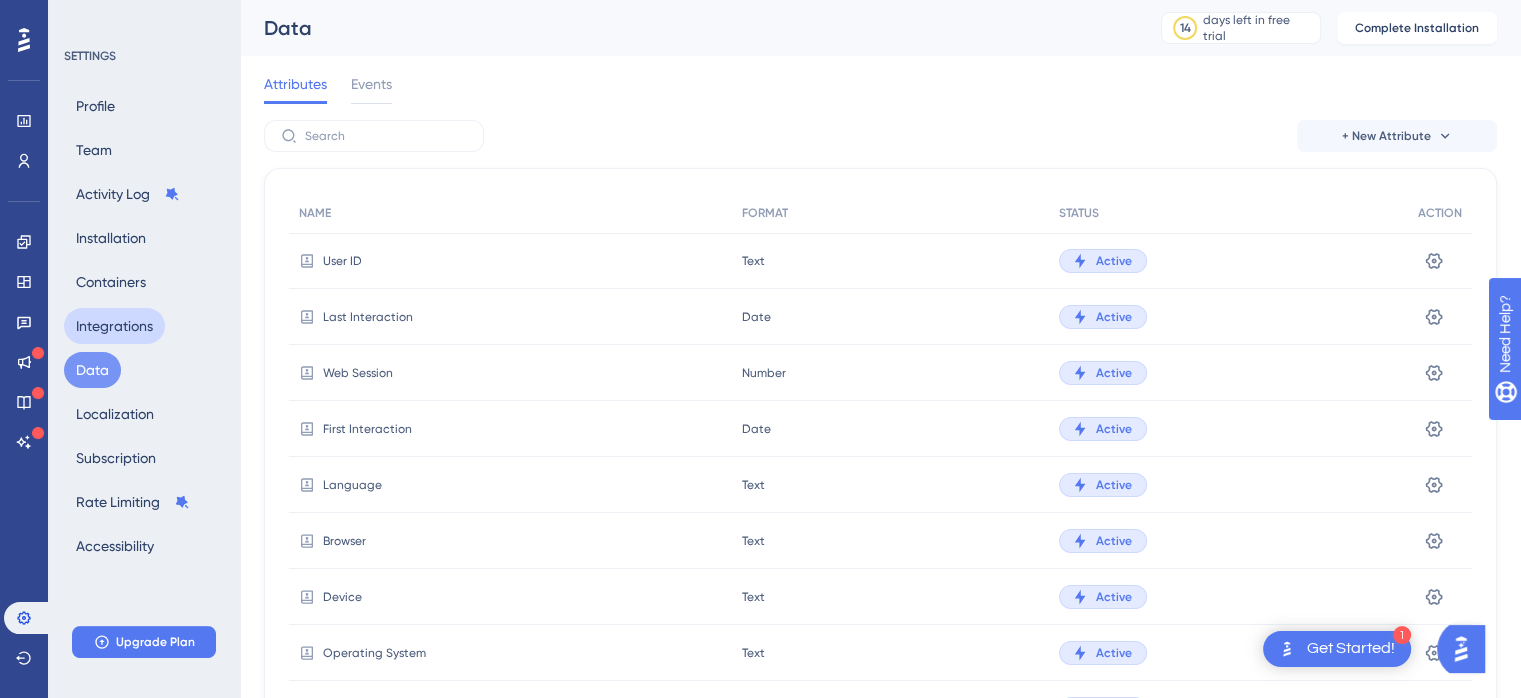click on "Integrations" at bounding box center (114, 326) 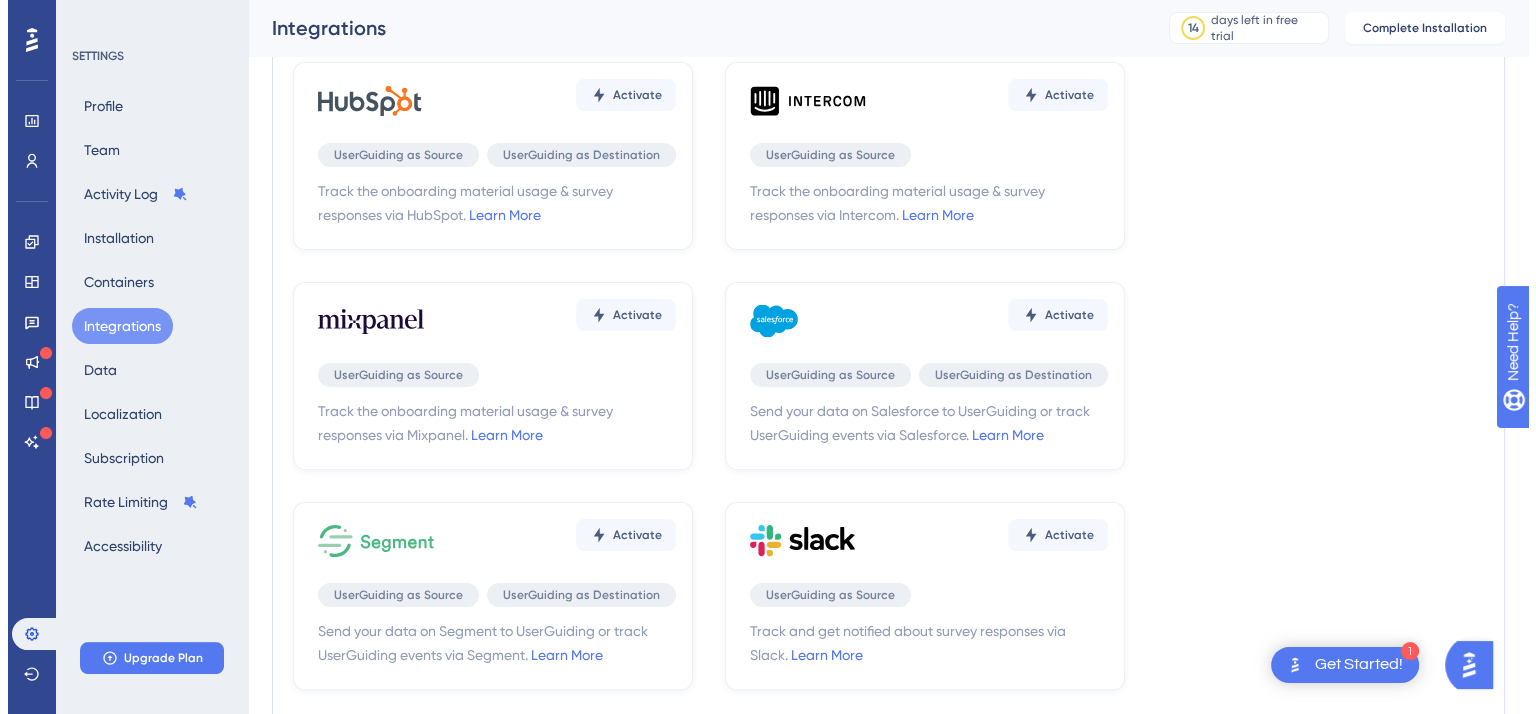 scroll, scrollTop: 0, scrollLeft: 0, axis: both 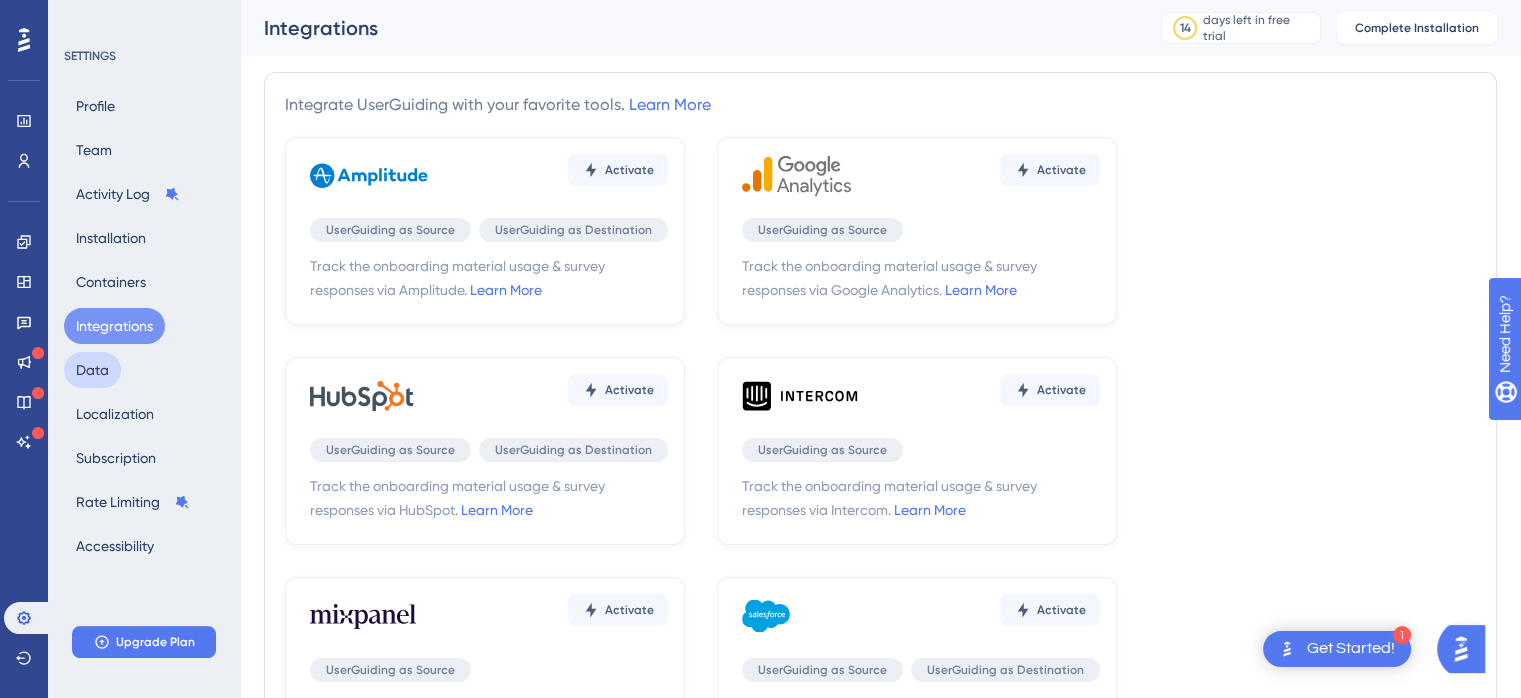 click on "Data" at bounding box center [92, 370] 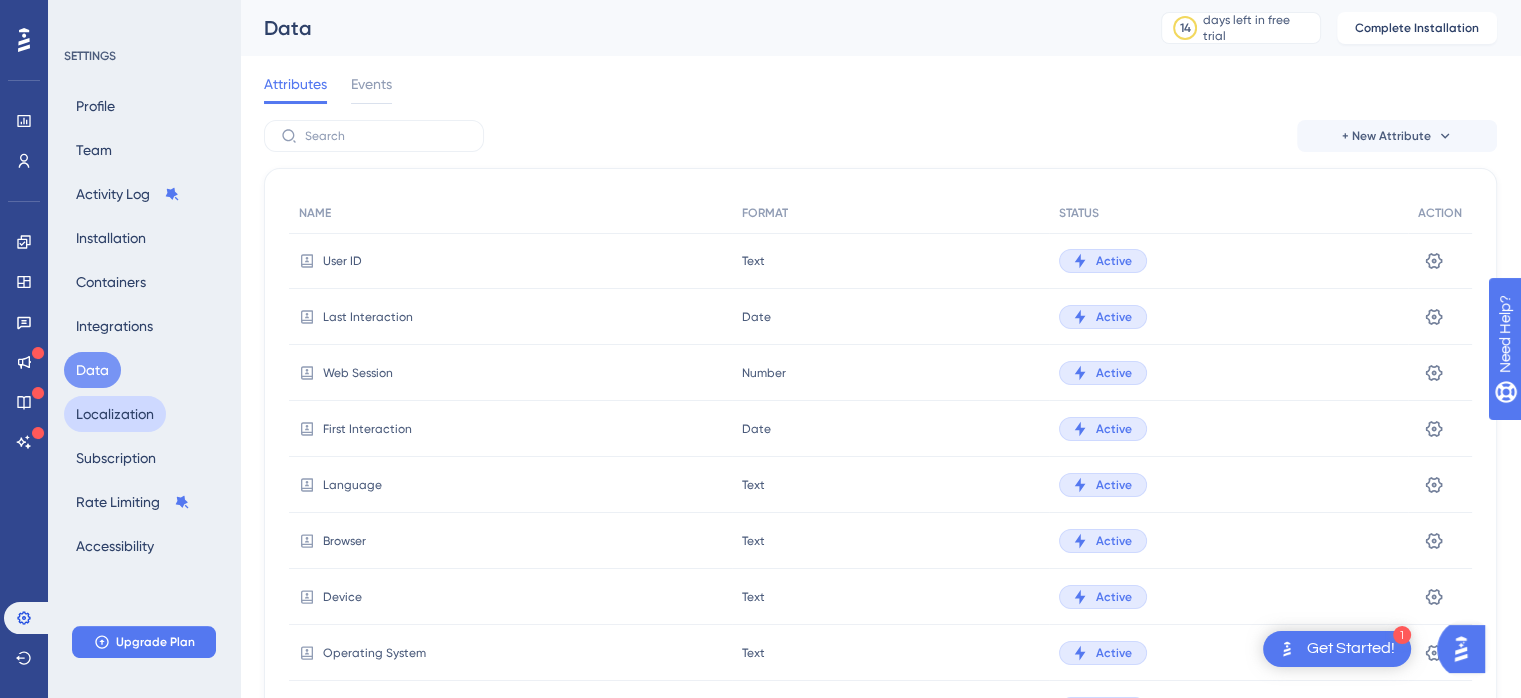 click on "Localization" at bounding box center [115, 414] 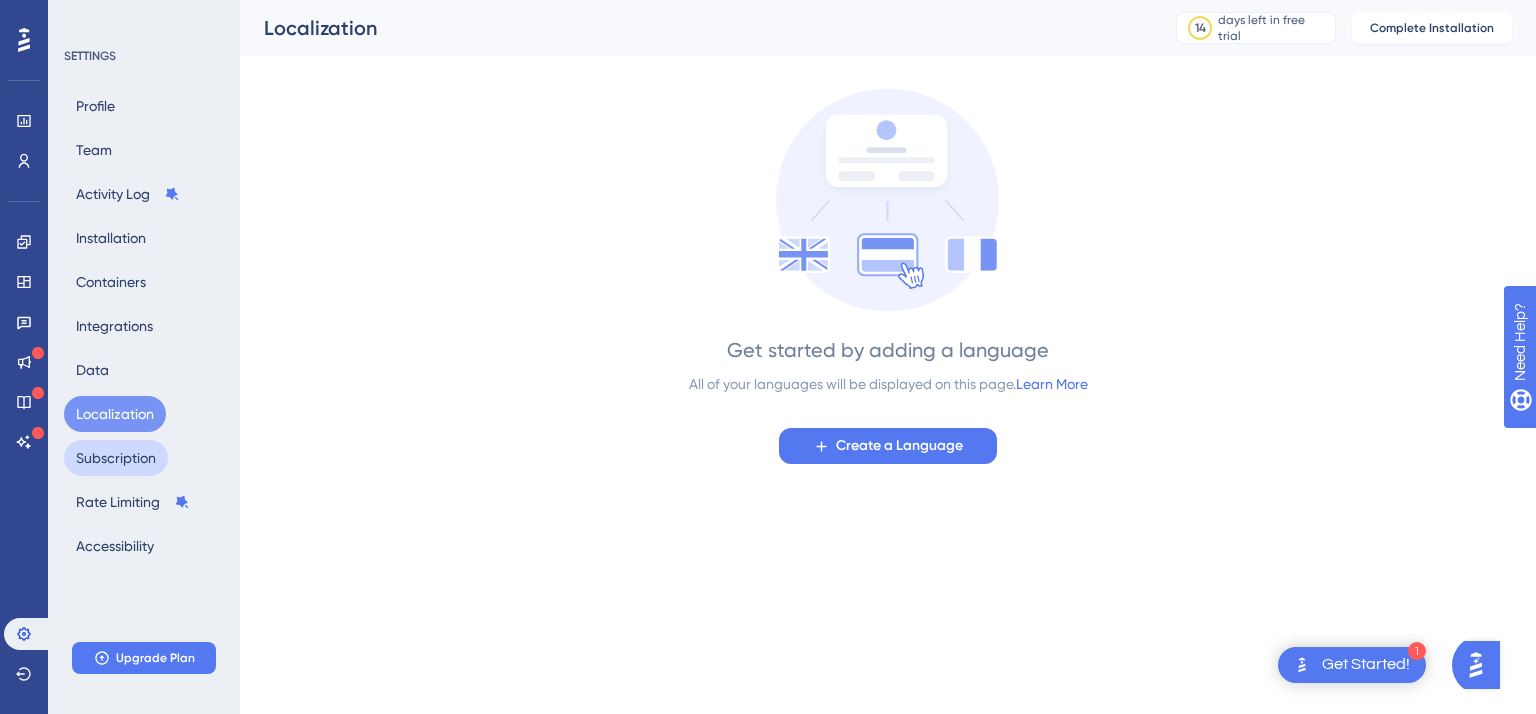 click on "Subscription" at bounding box center [116, 458] 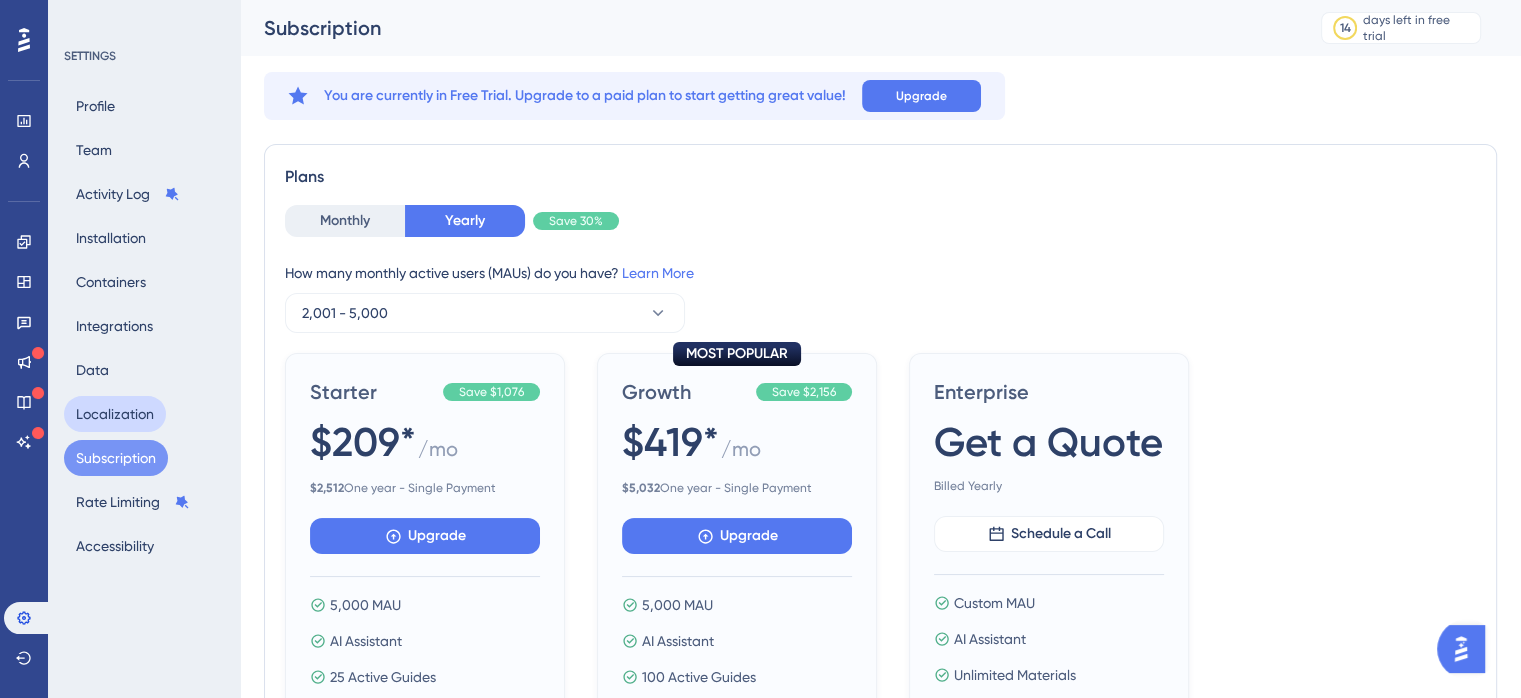 click on "Localization" at bounding box center [115, 414] 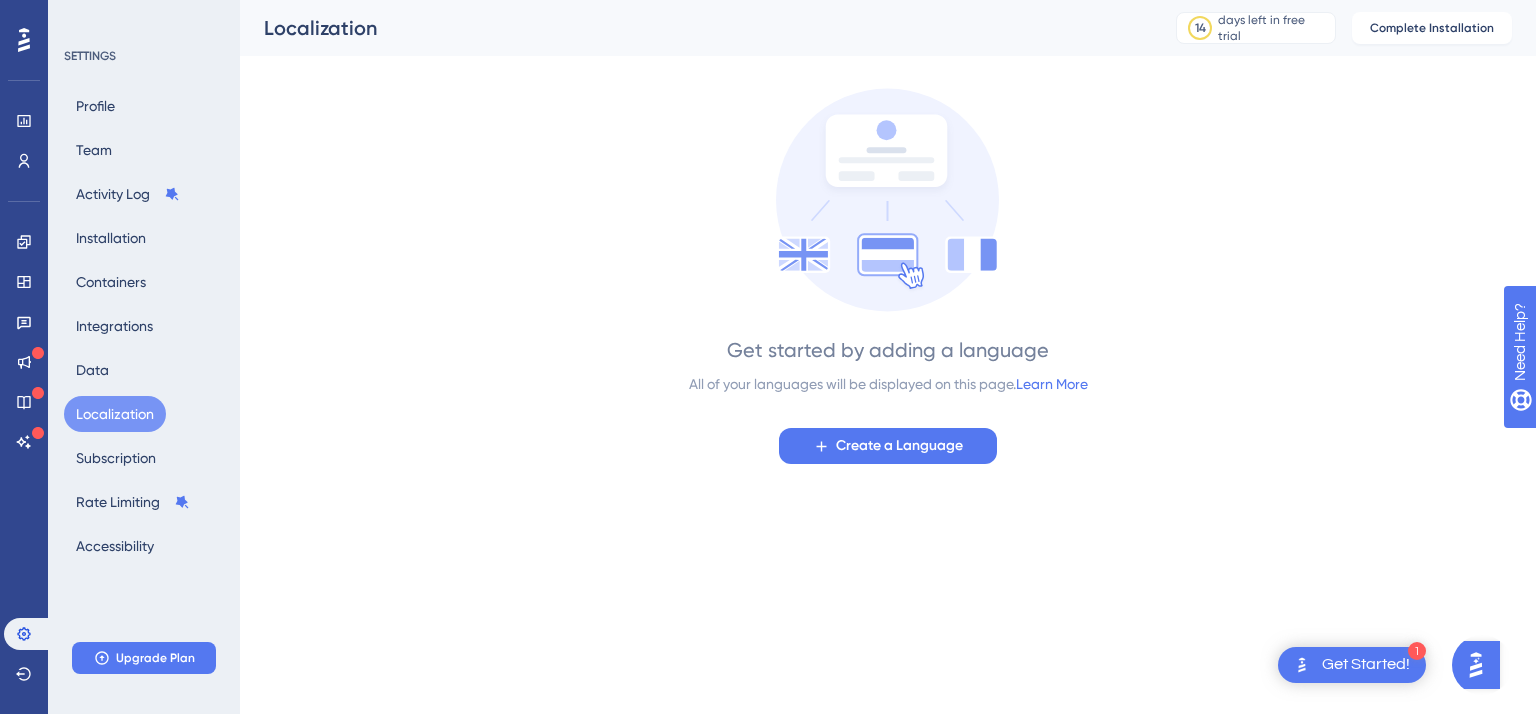 scroll, scrollTop: 0, scrollLeft: 0, axis: both 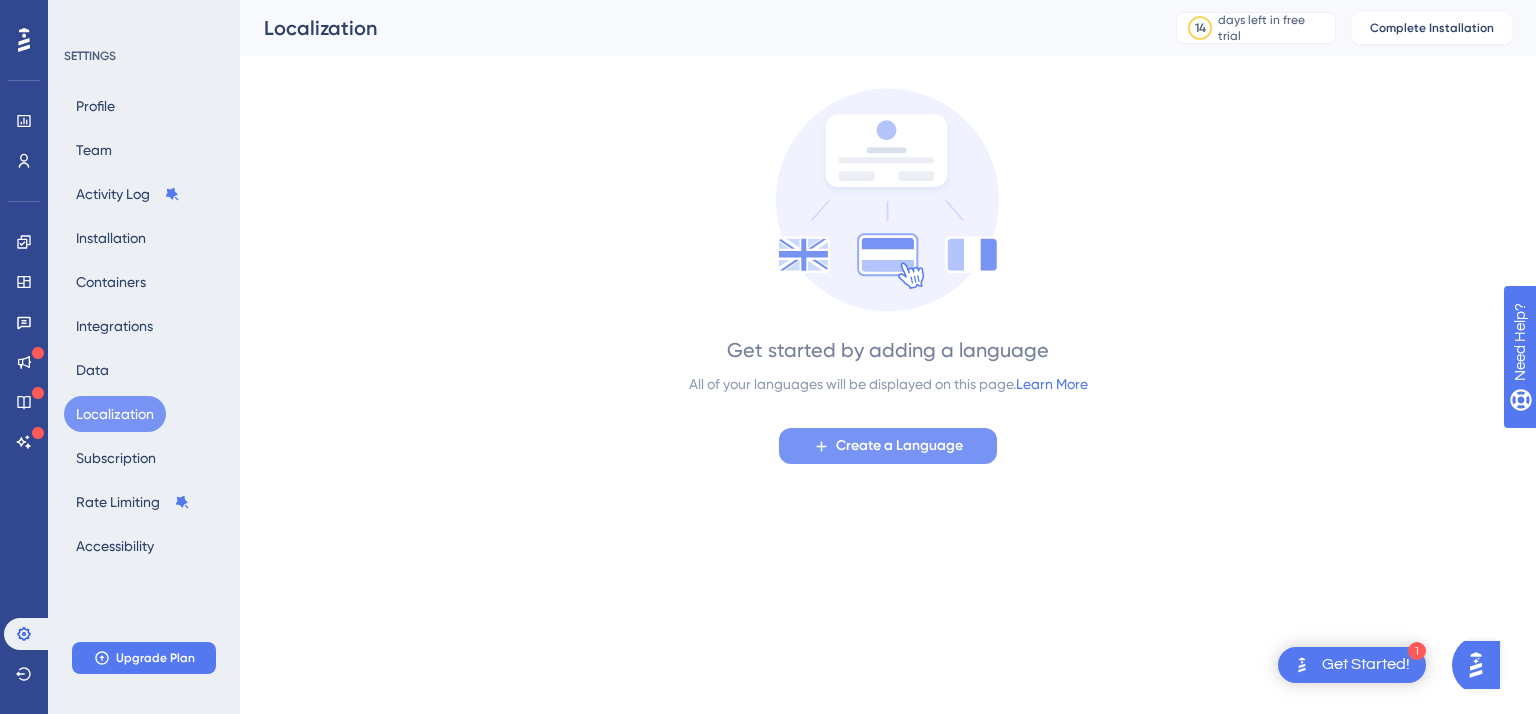 click on "Create a Language" at bounding box center (899, 446) 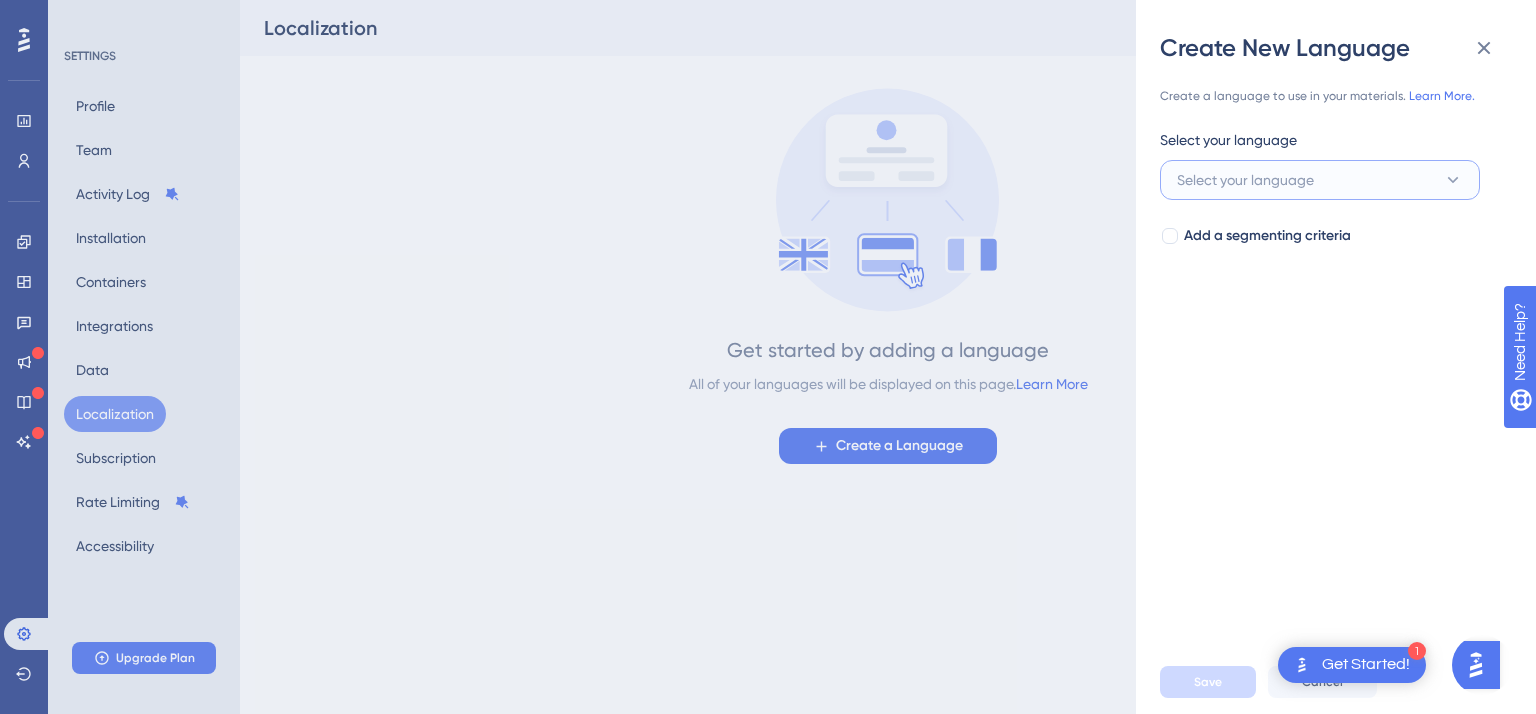 click on "Select your language" at bounding box center [1320, 180] 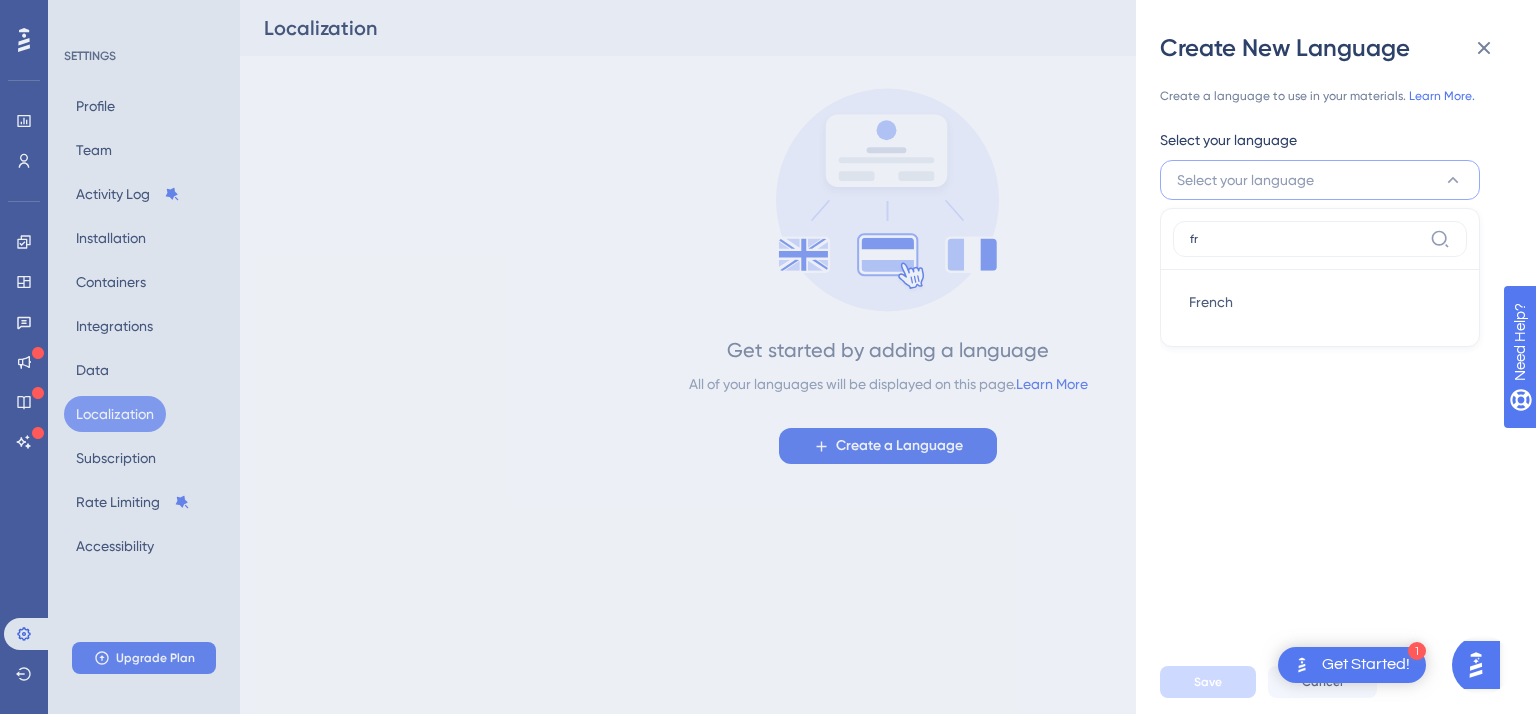 type on "f" 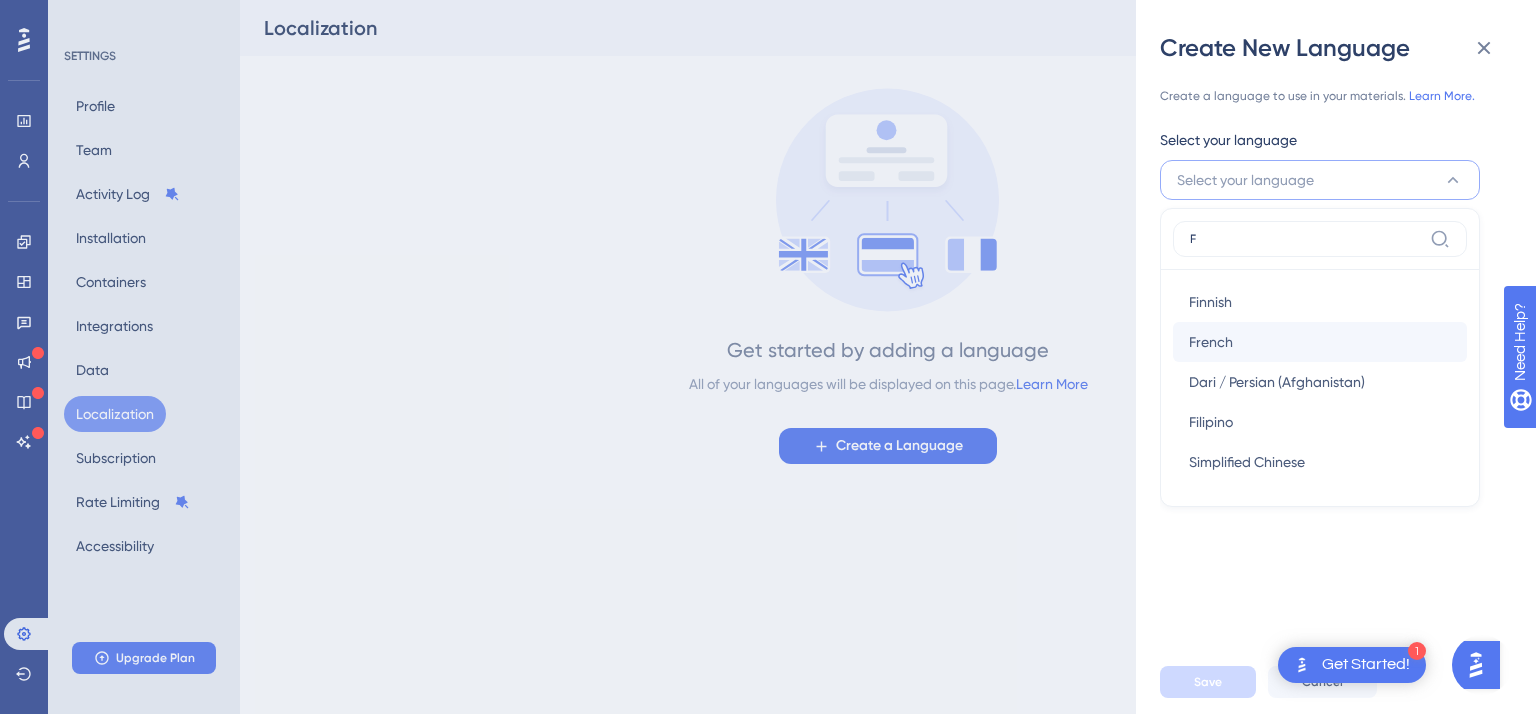 type on "F" 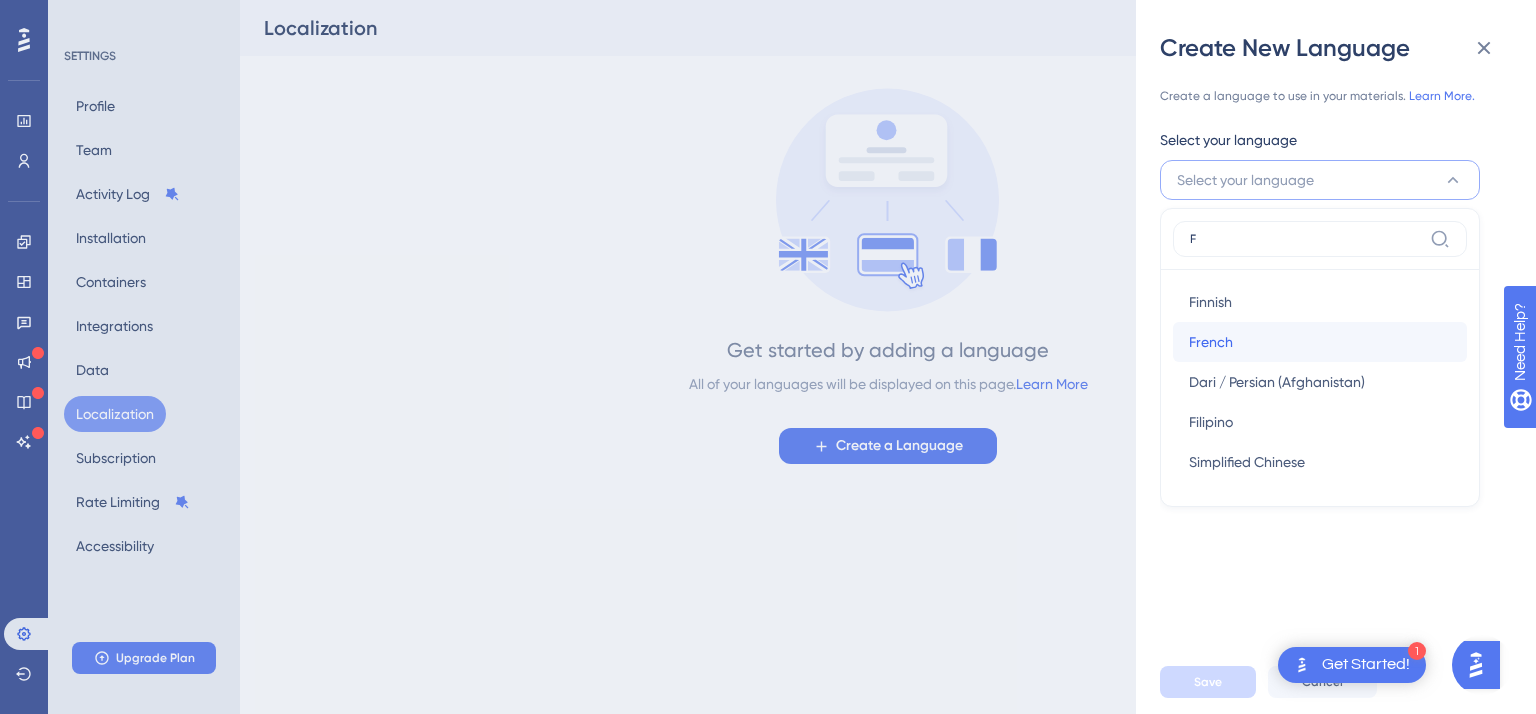 click on "French French" at bounding box center [1320, 342] 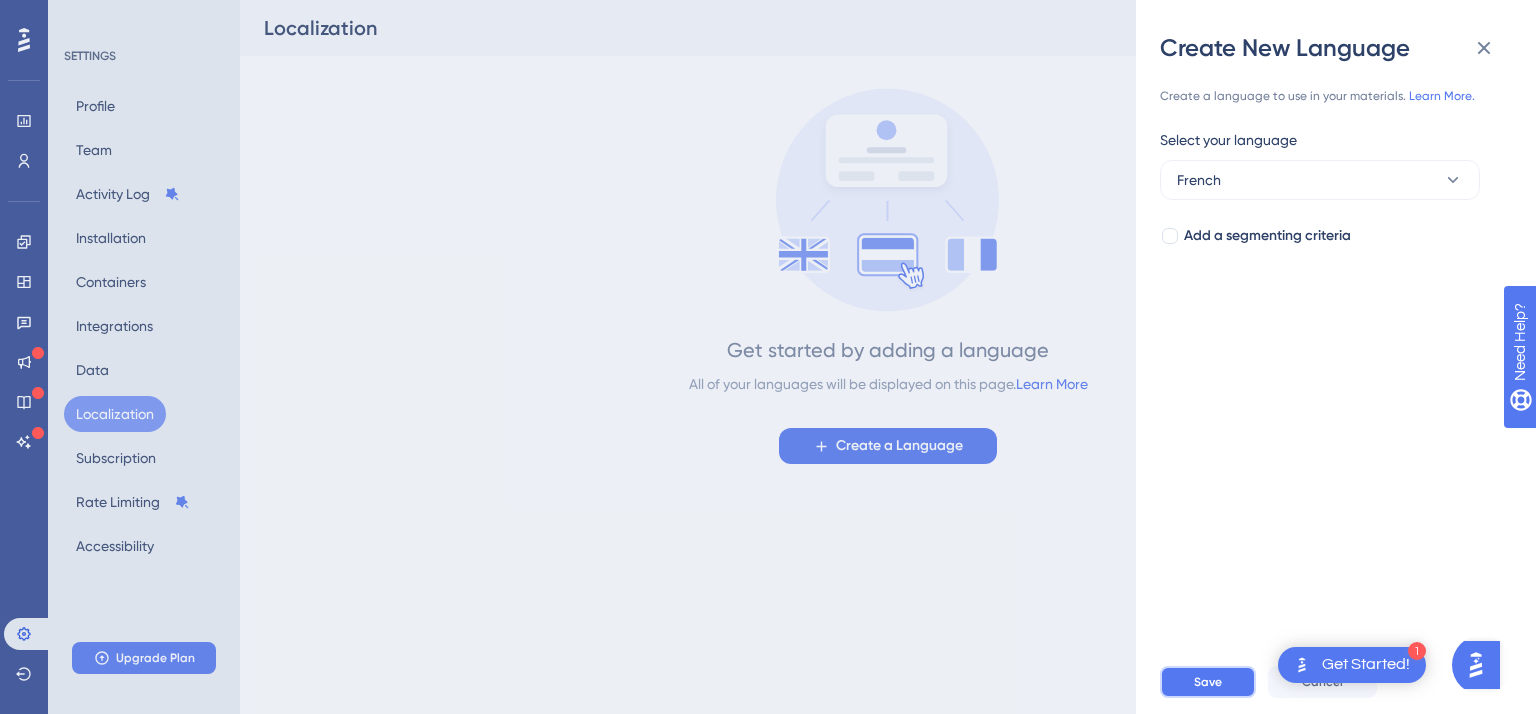 click on "Save" at bounding box center (1208, 682) 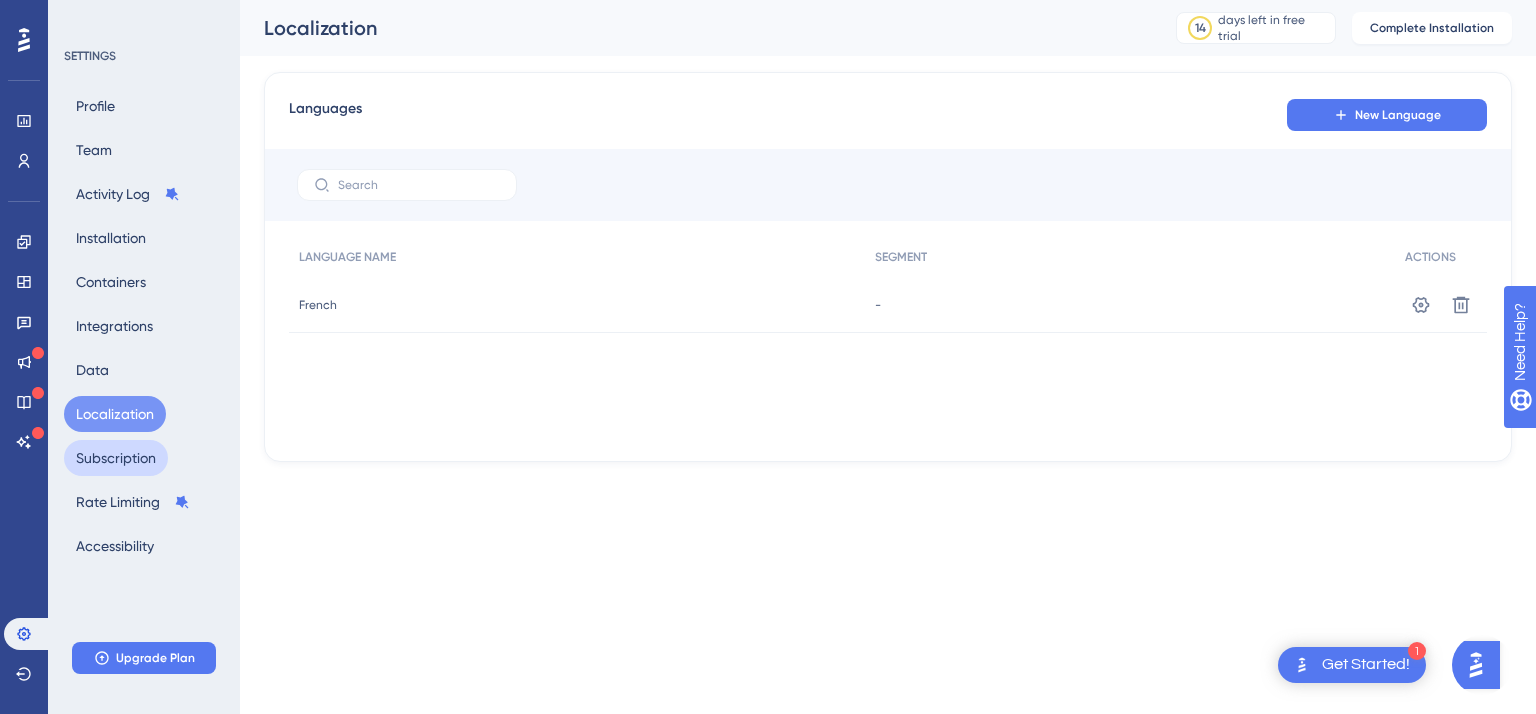 click on "Subscription" at bounding box center (116, 458) 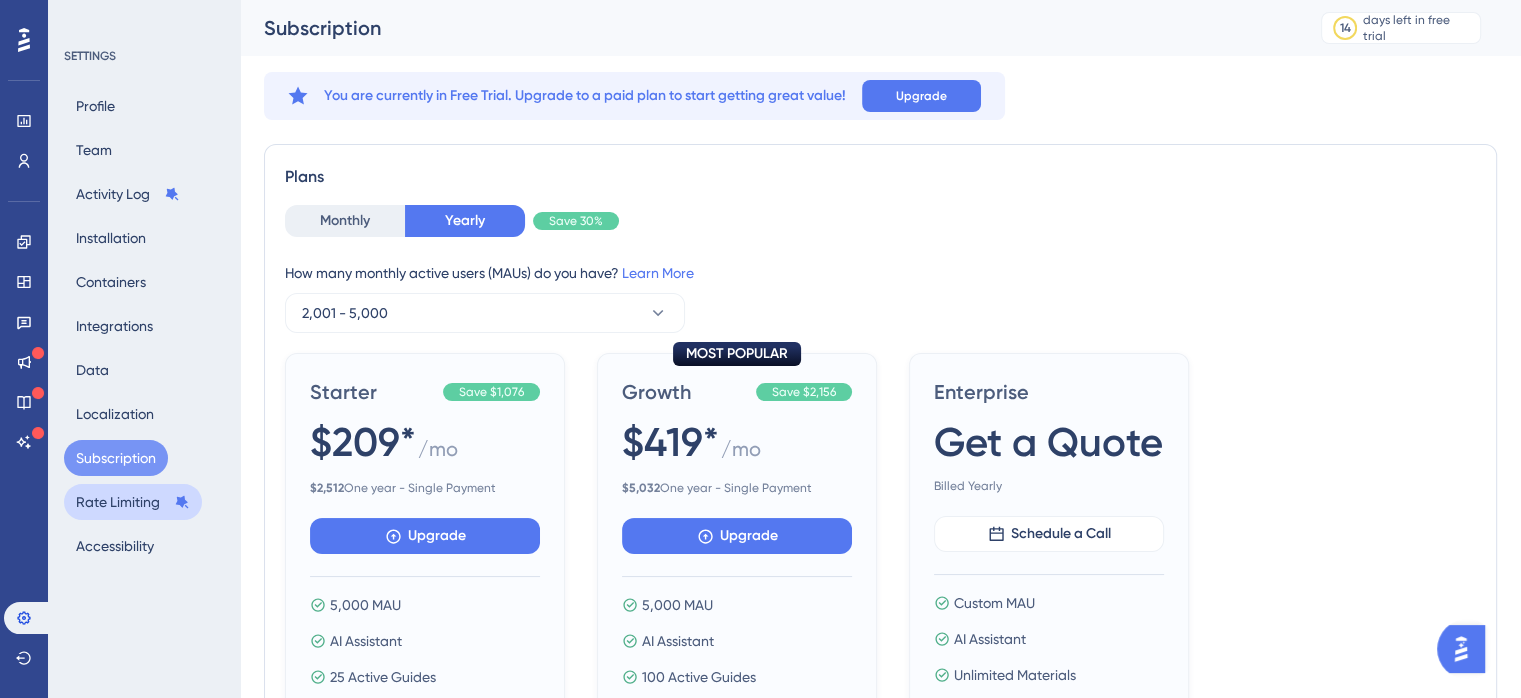 click on "Rate Limiting" at bounding box center (133, 502) 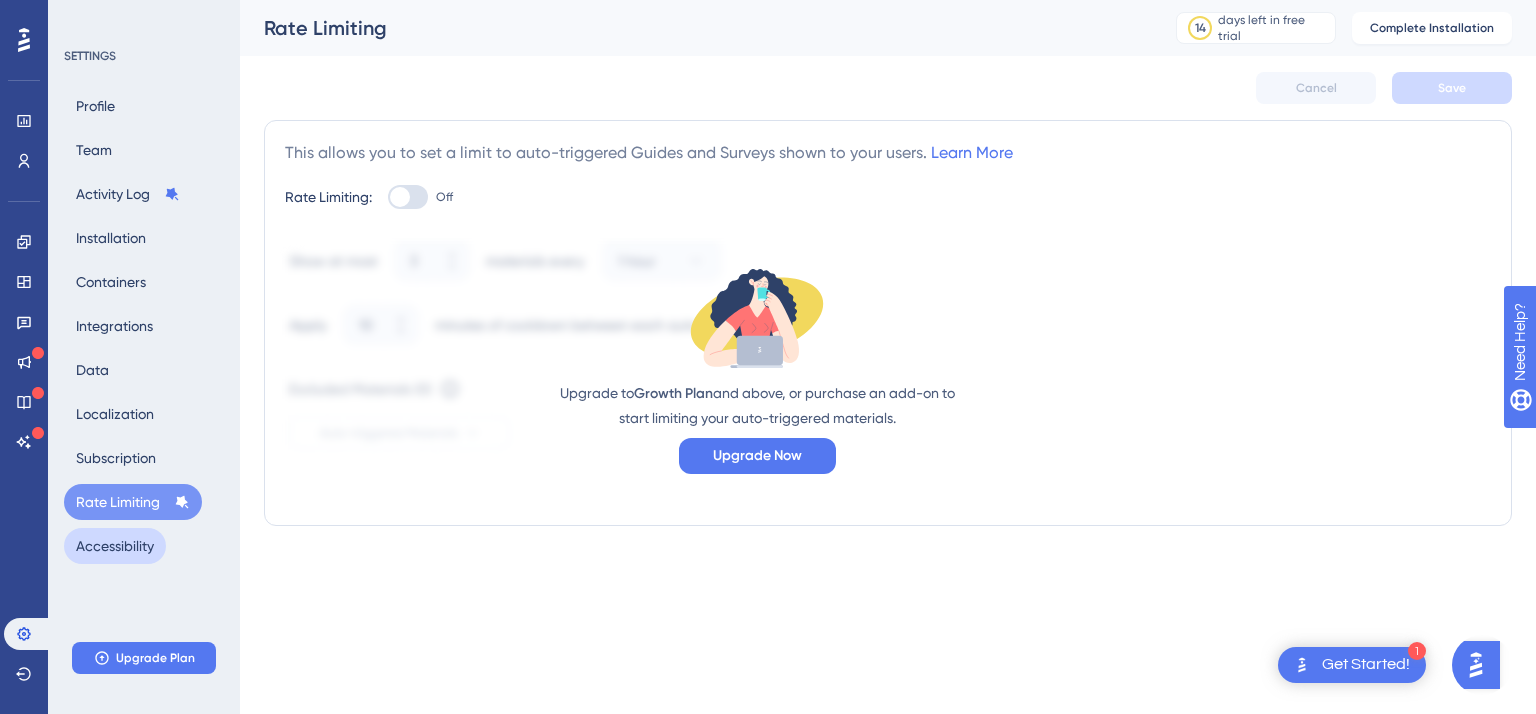 scroll, scrollTop: 0, scrollLeft: 0, axis: both 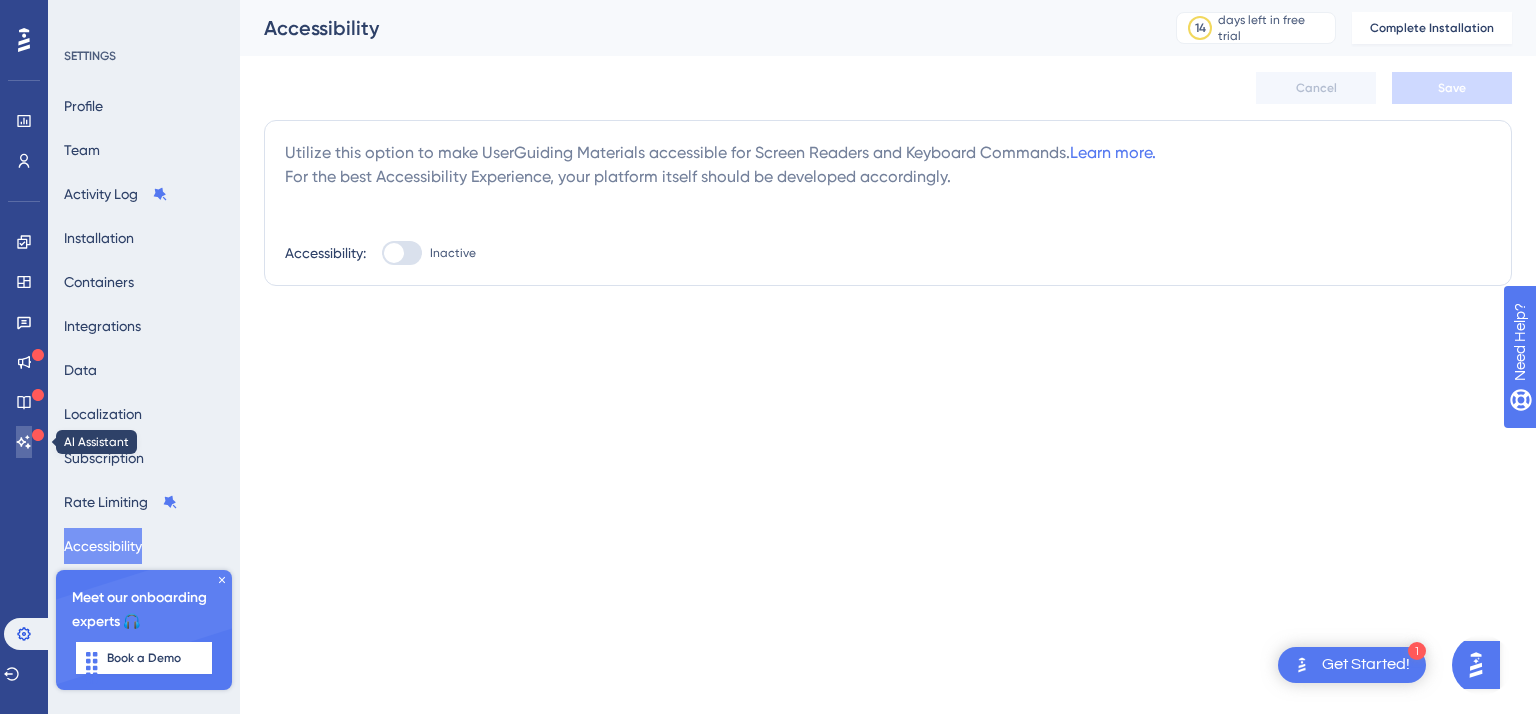 click 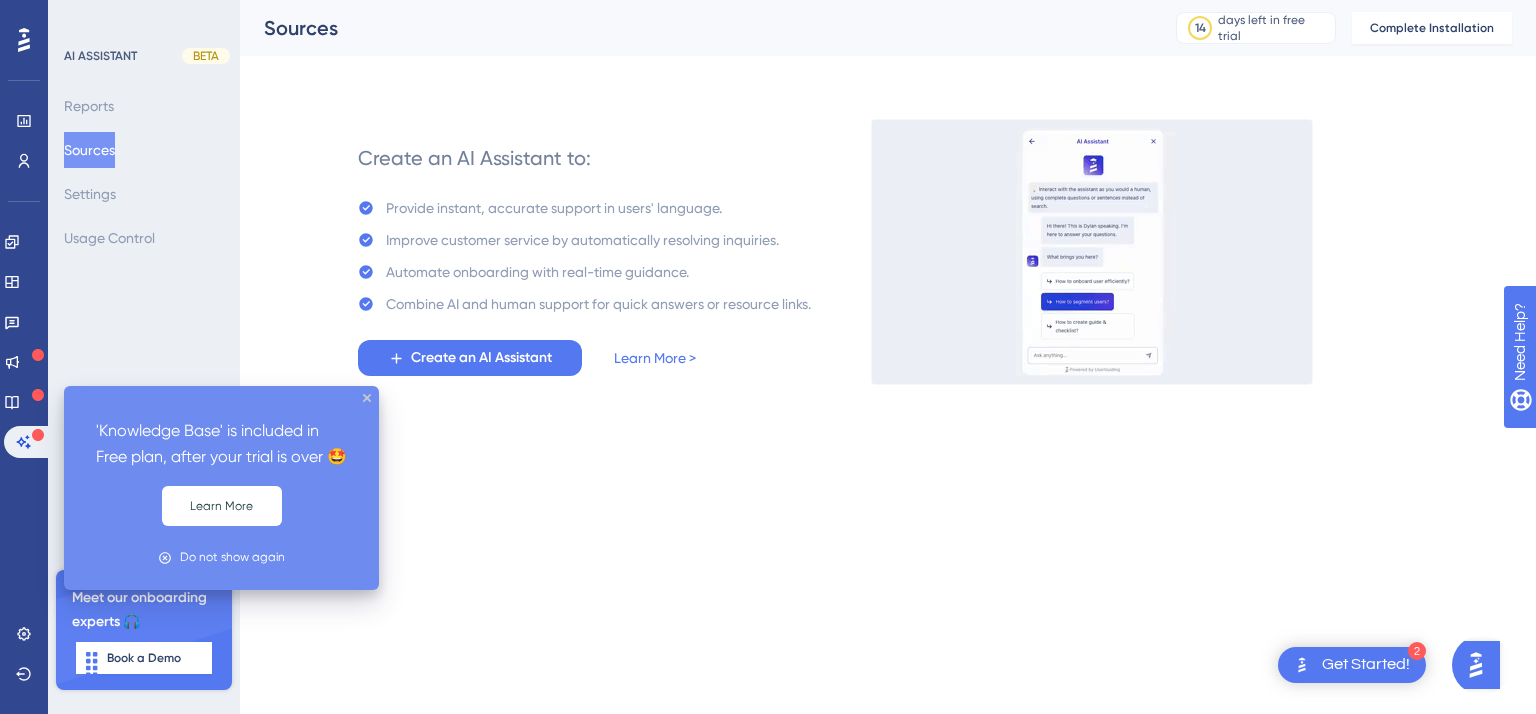 click 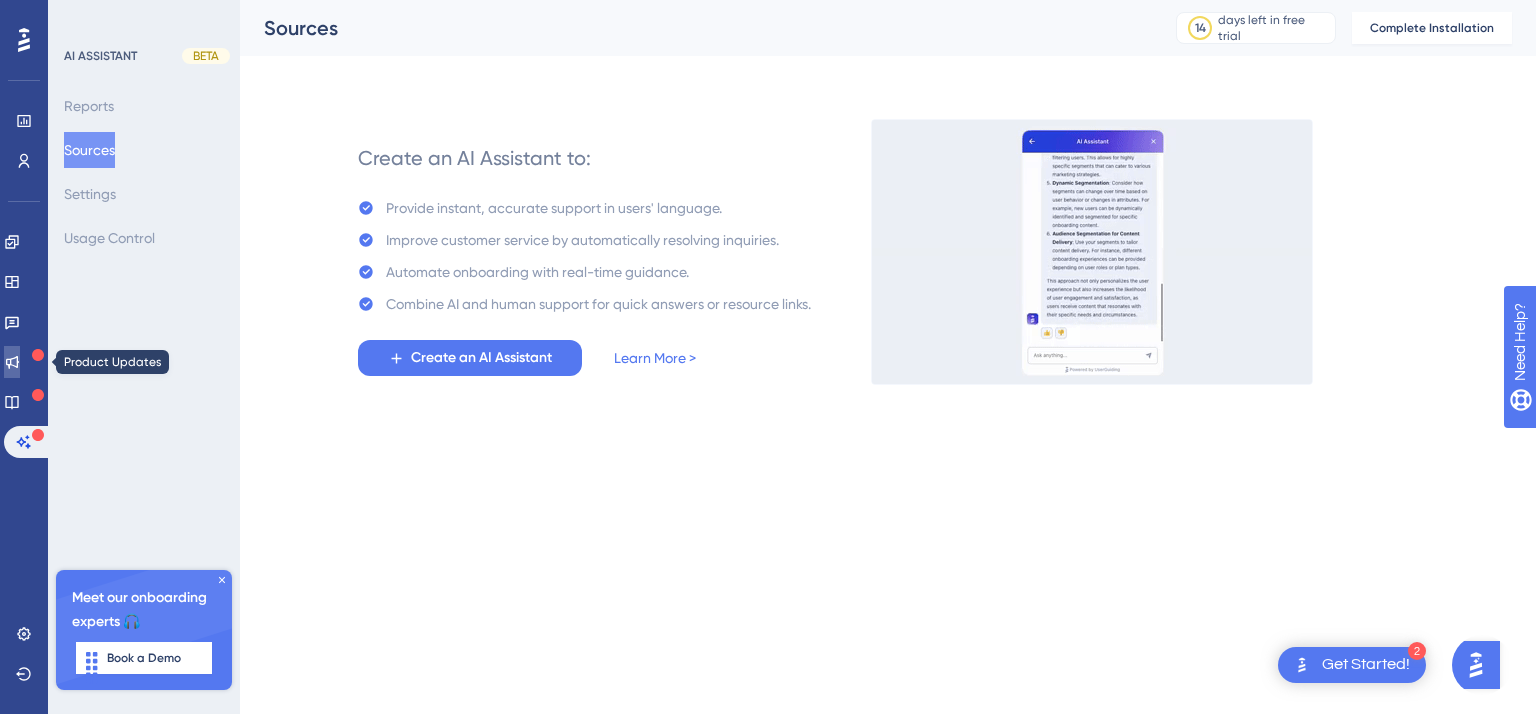 click at bounding box center [12, 362] 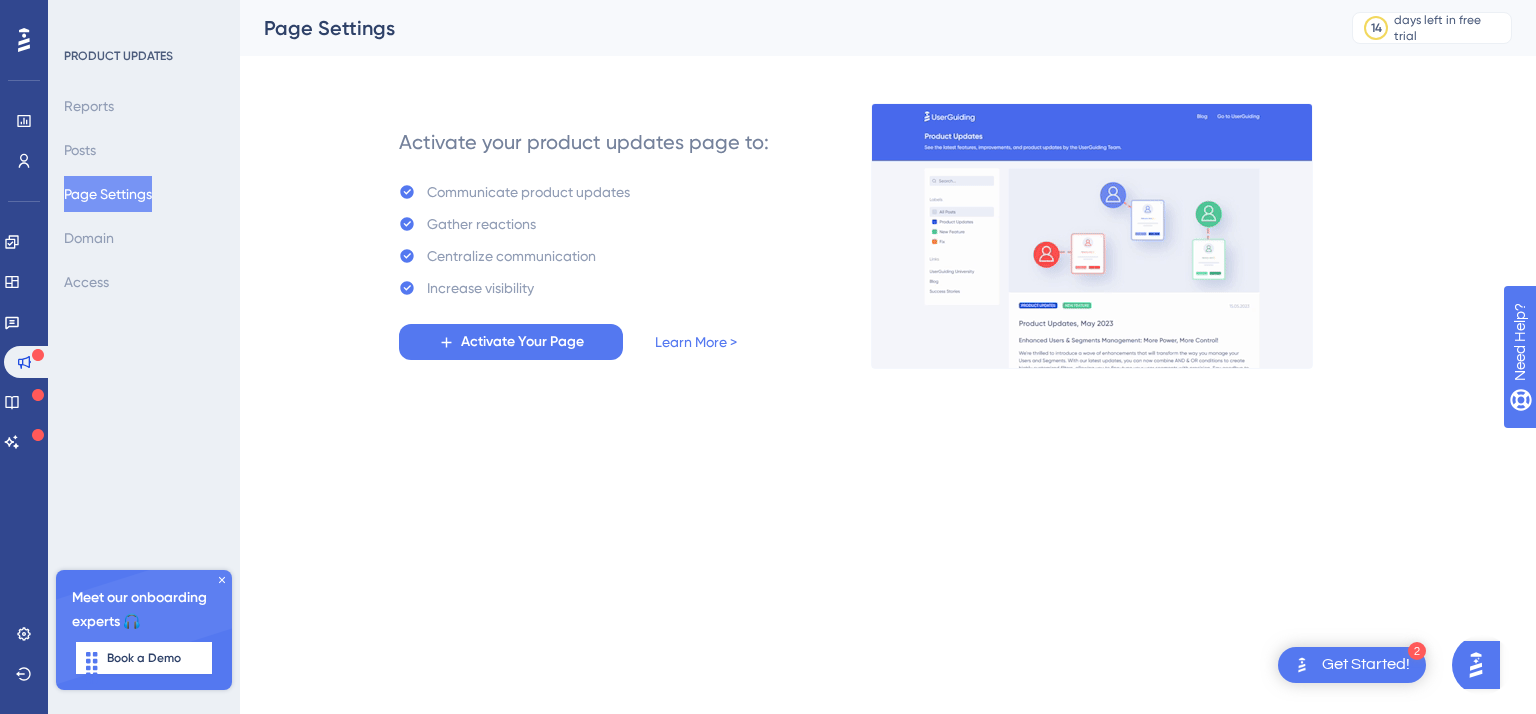 click on "Reports Posts Page Settings Domain Access" at bounding box center (145, 194) 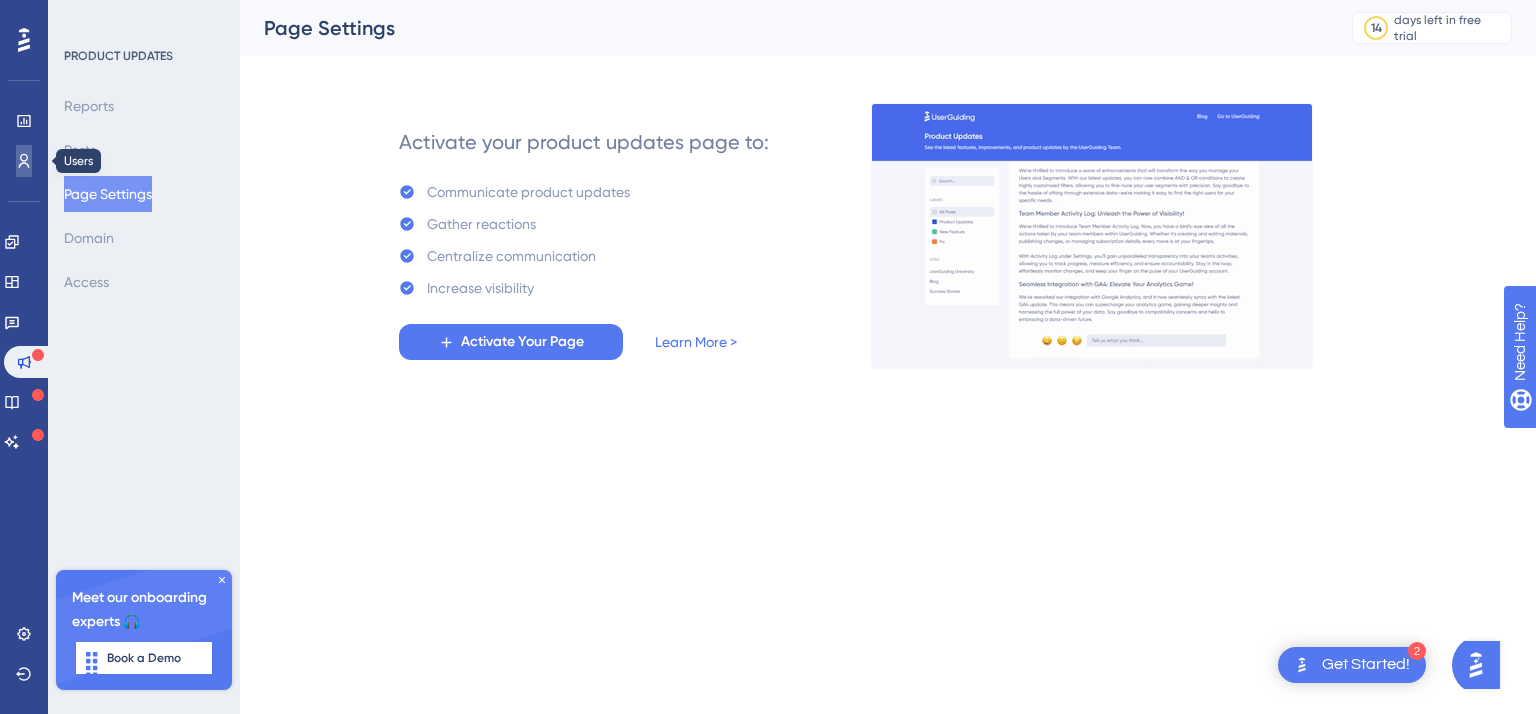 click 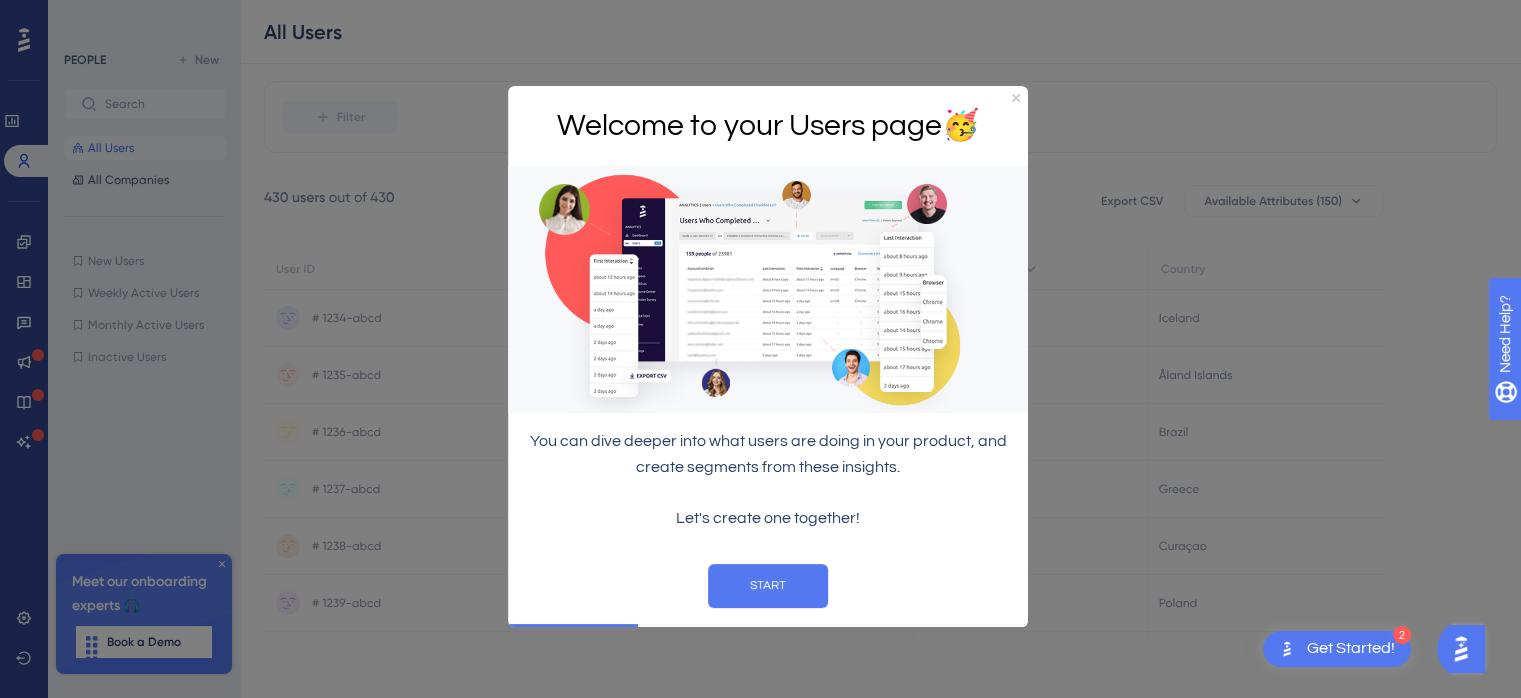 scroll, scrollTop: 153, scrollLeft: 0, axis: vertical 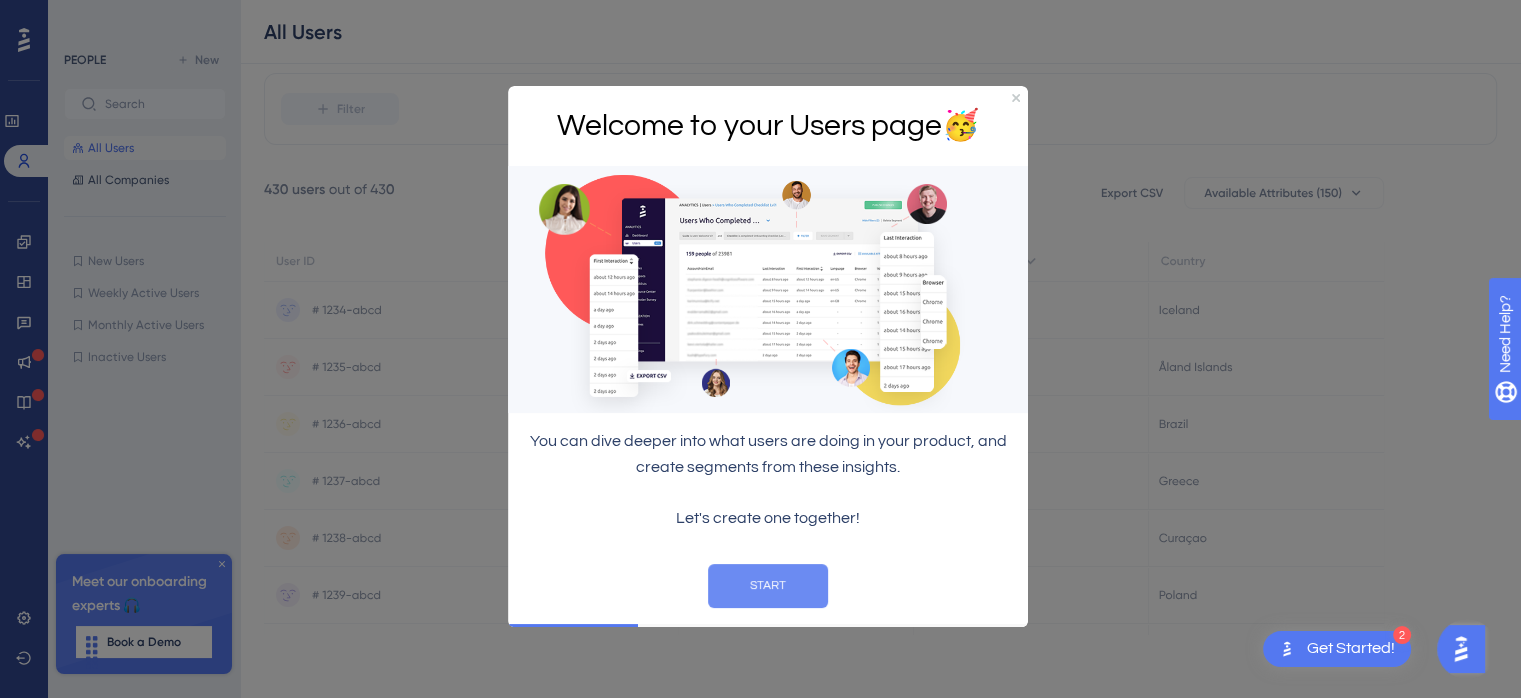 click on "START" at bounding box center (768, 586) 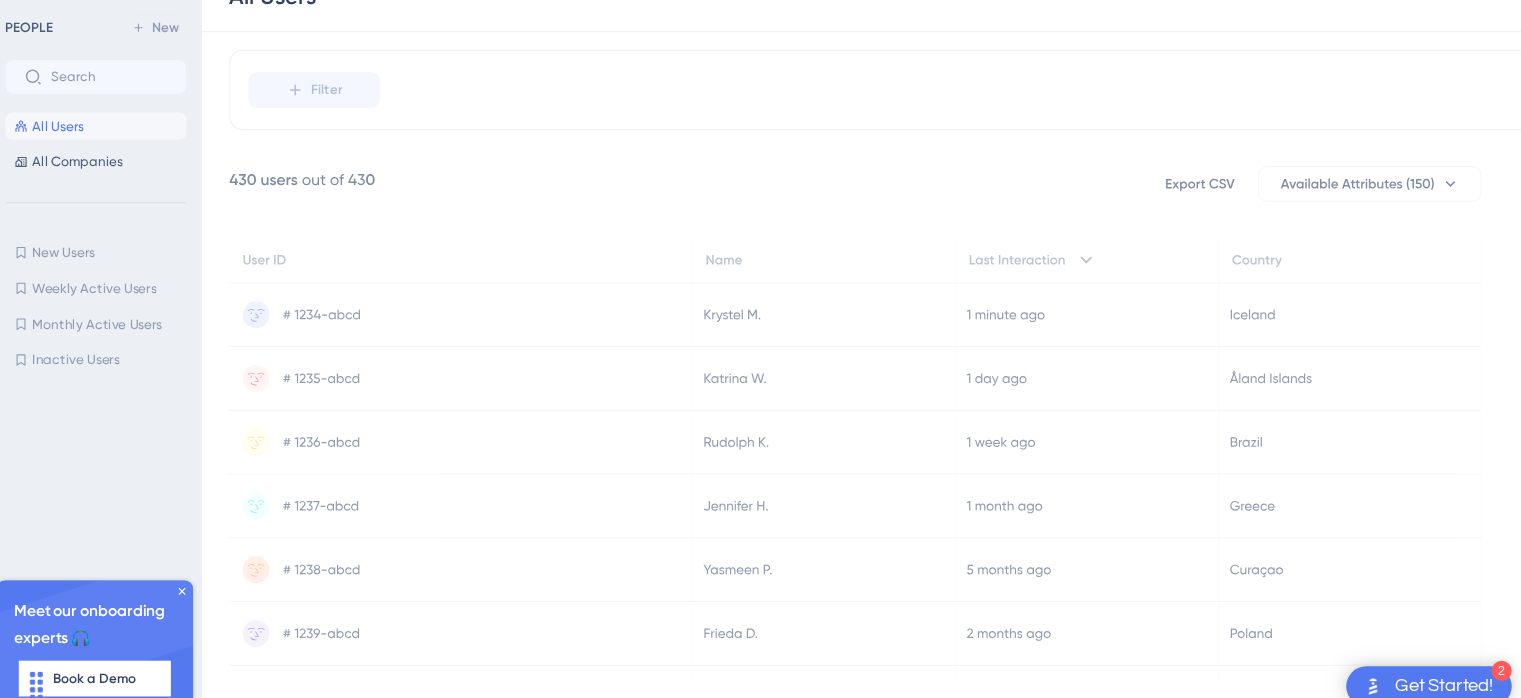 scroll, scrollTop: 146, scrollLeft: 7, axis: both 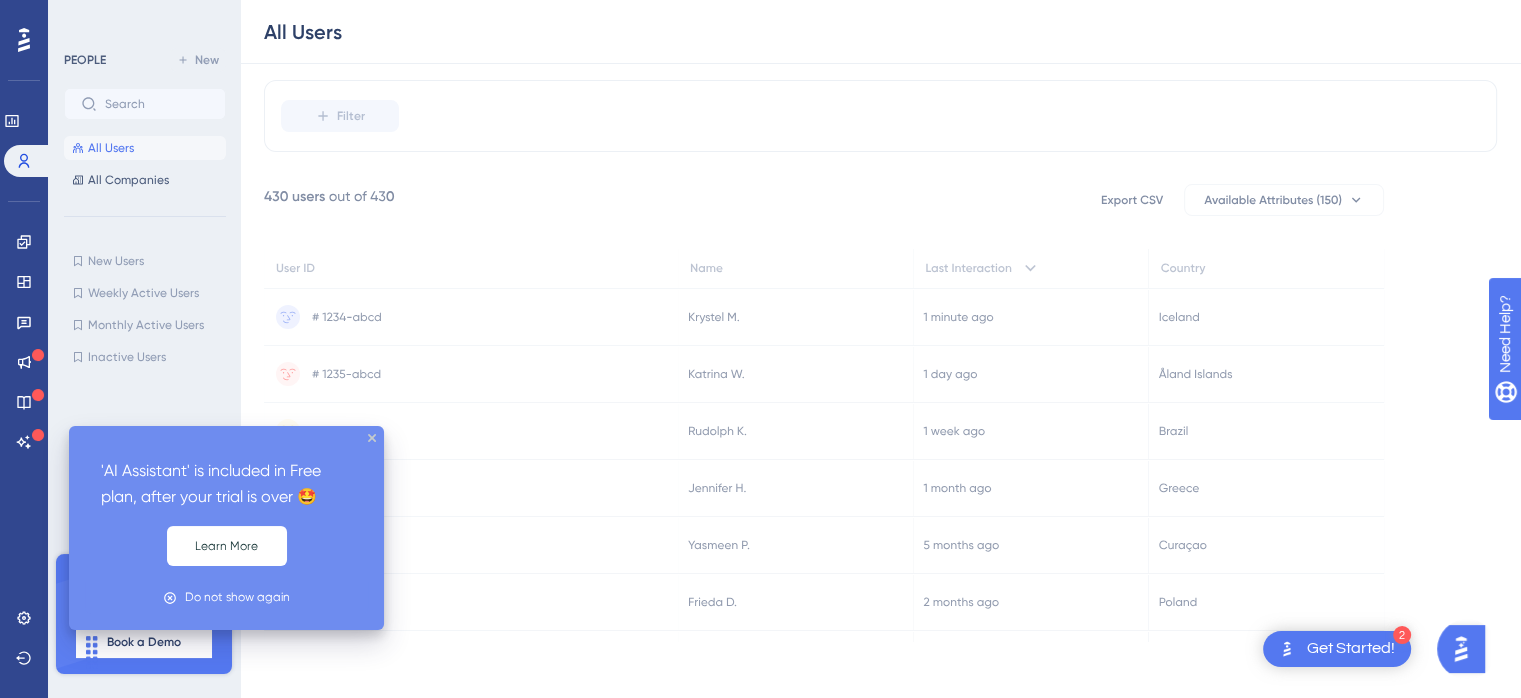 click 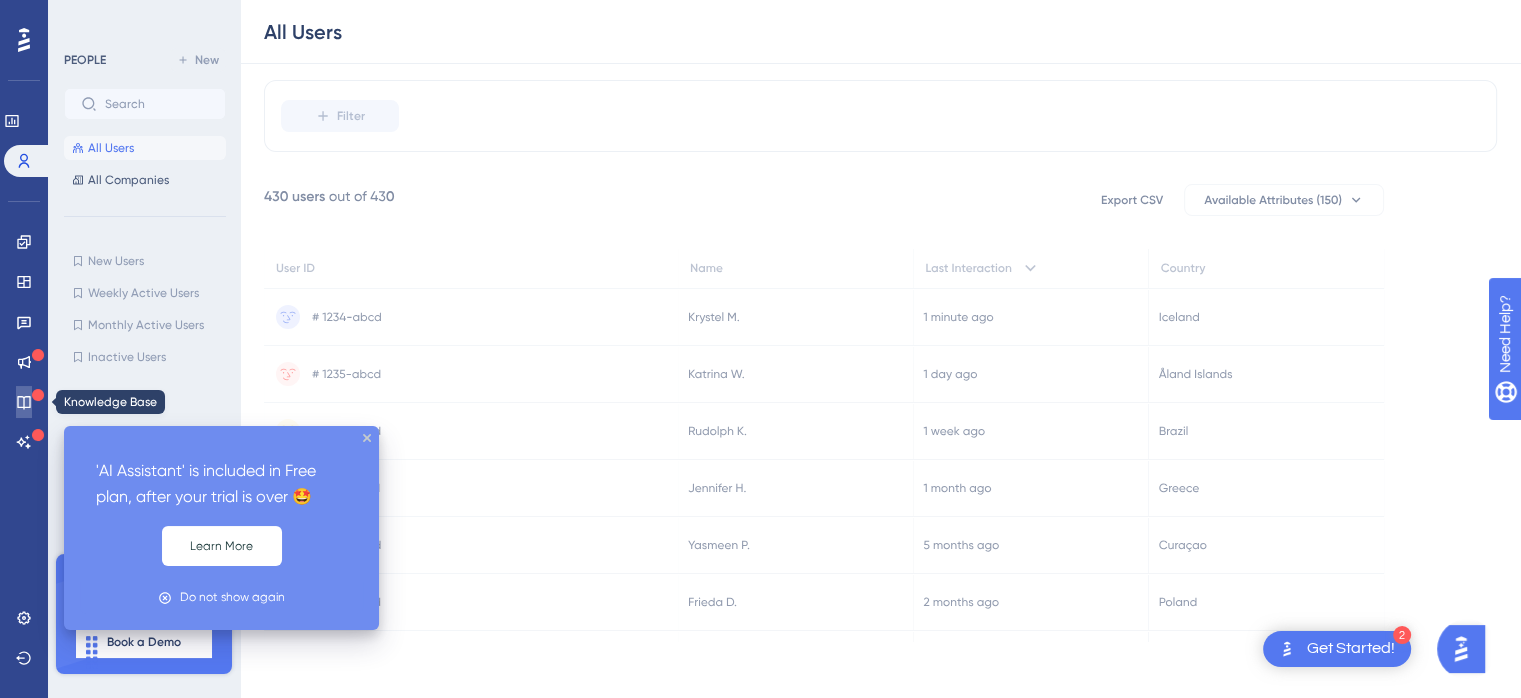 click 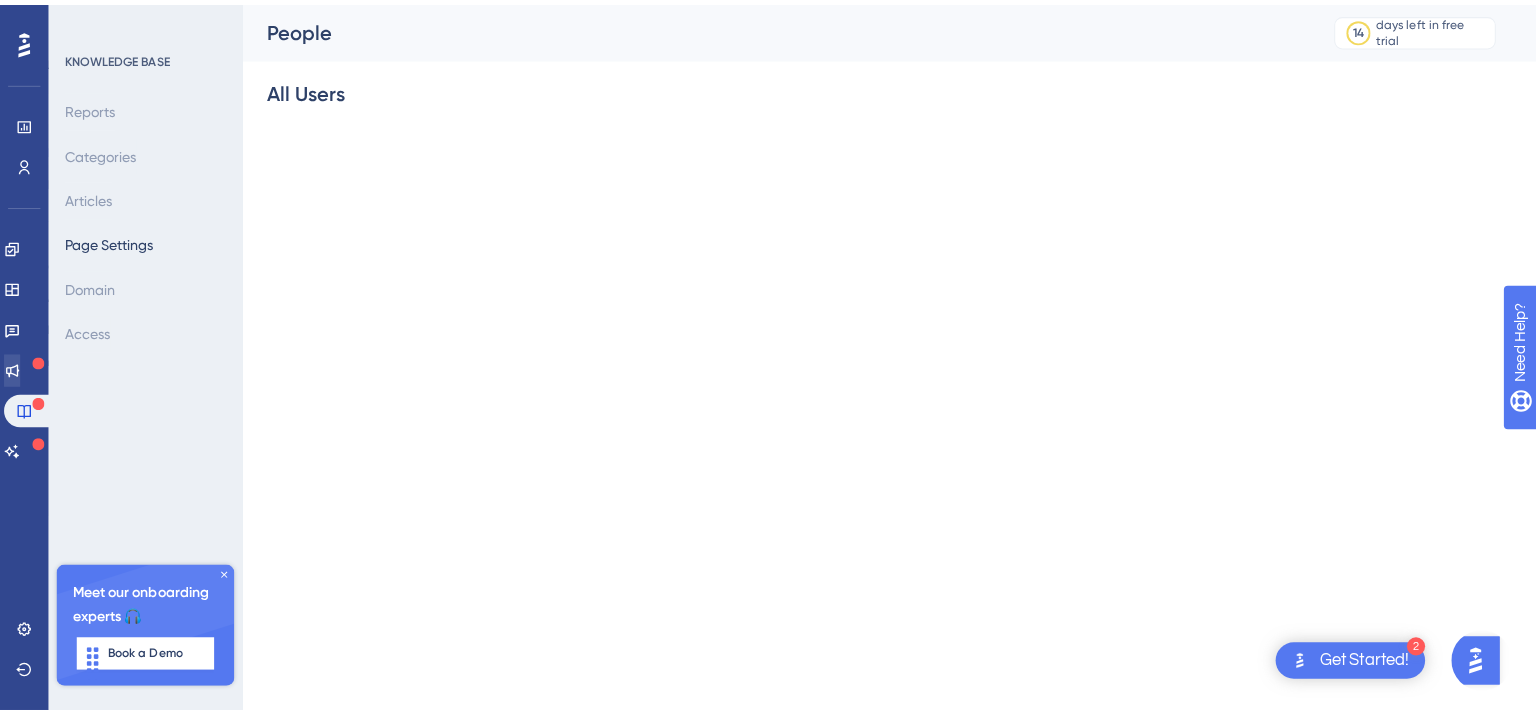 scroll, scrollTop: 0, scrollLeft: 0, axis: both 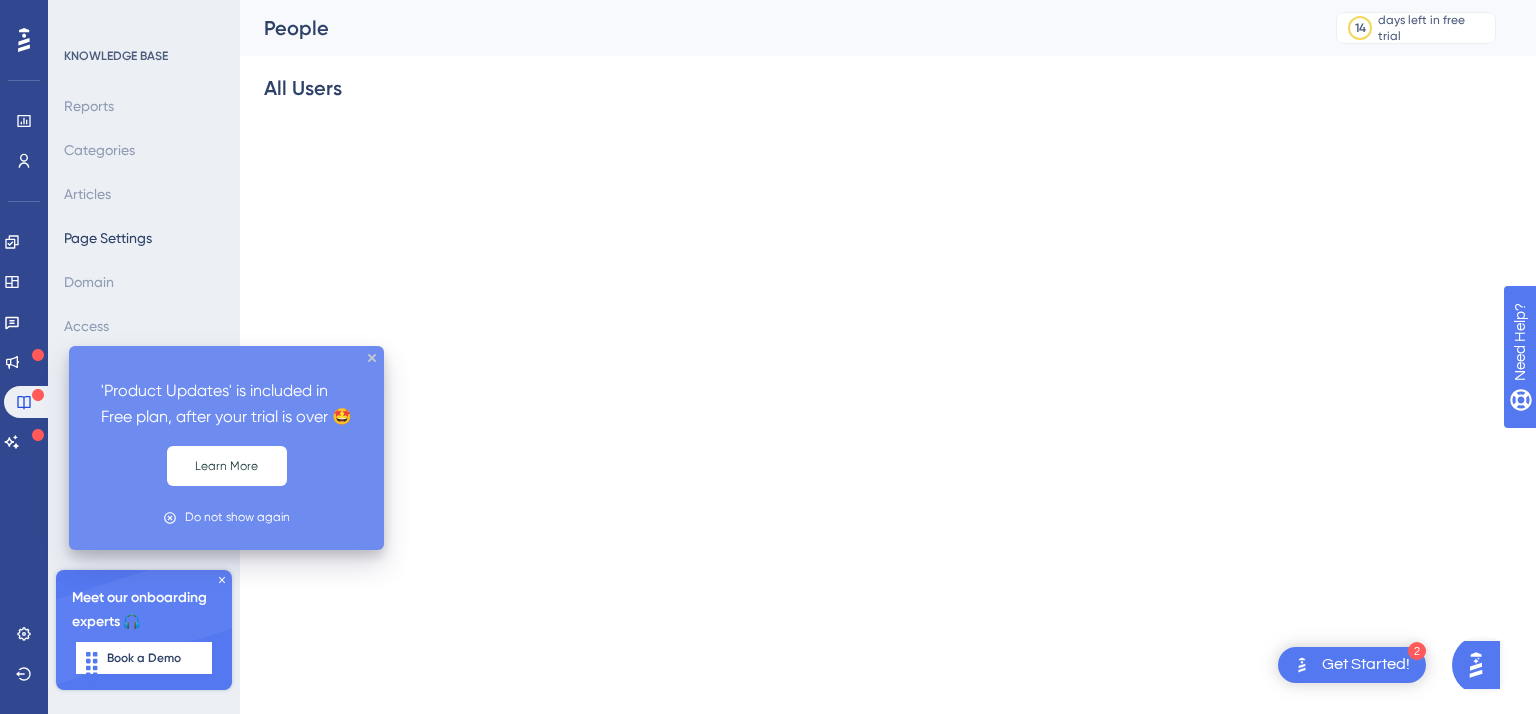 click at bounding box center (38, 355) 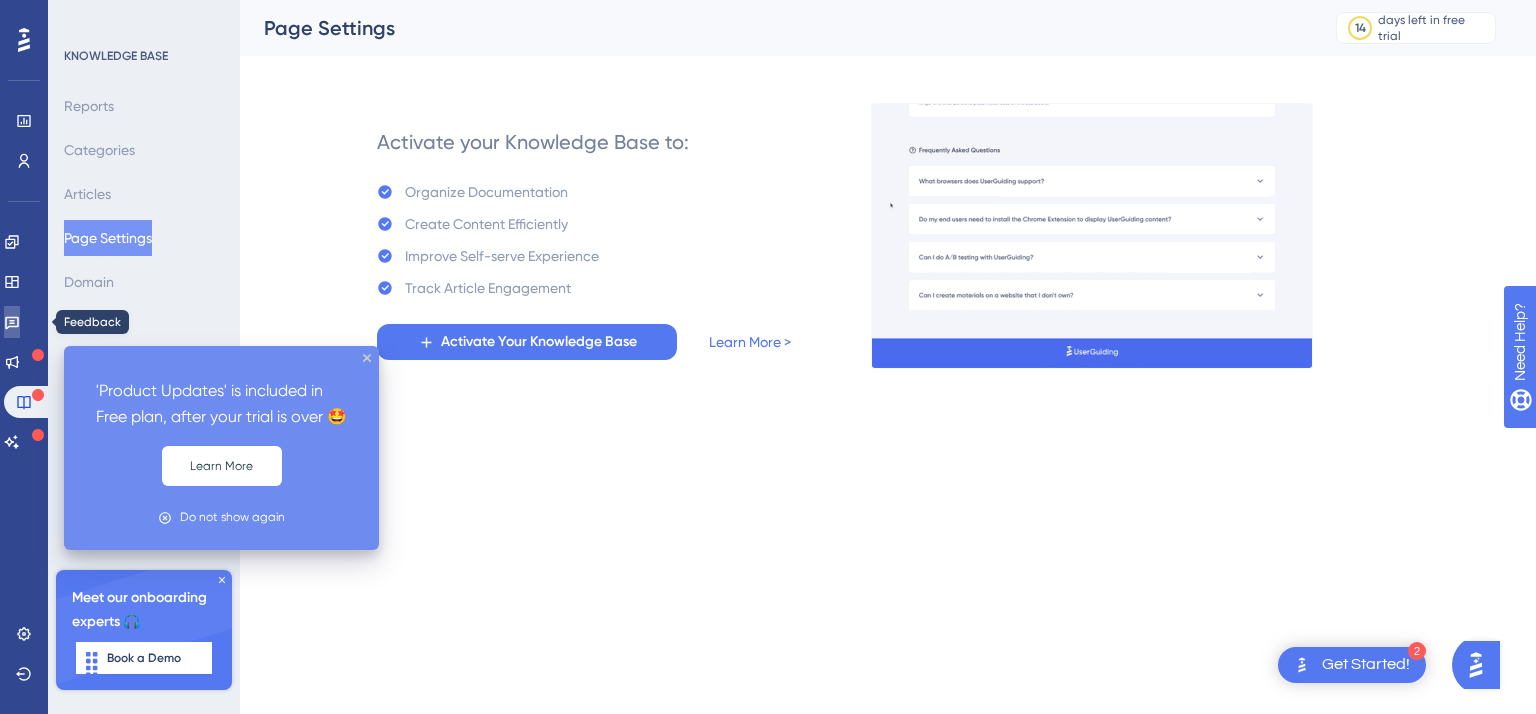 click at bounding box center (12, 322) 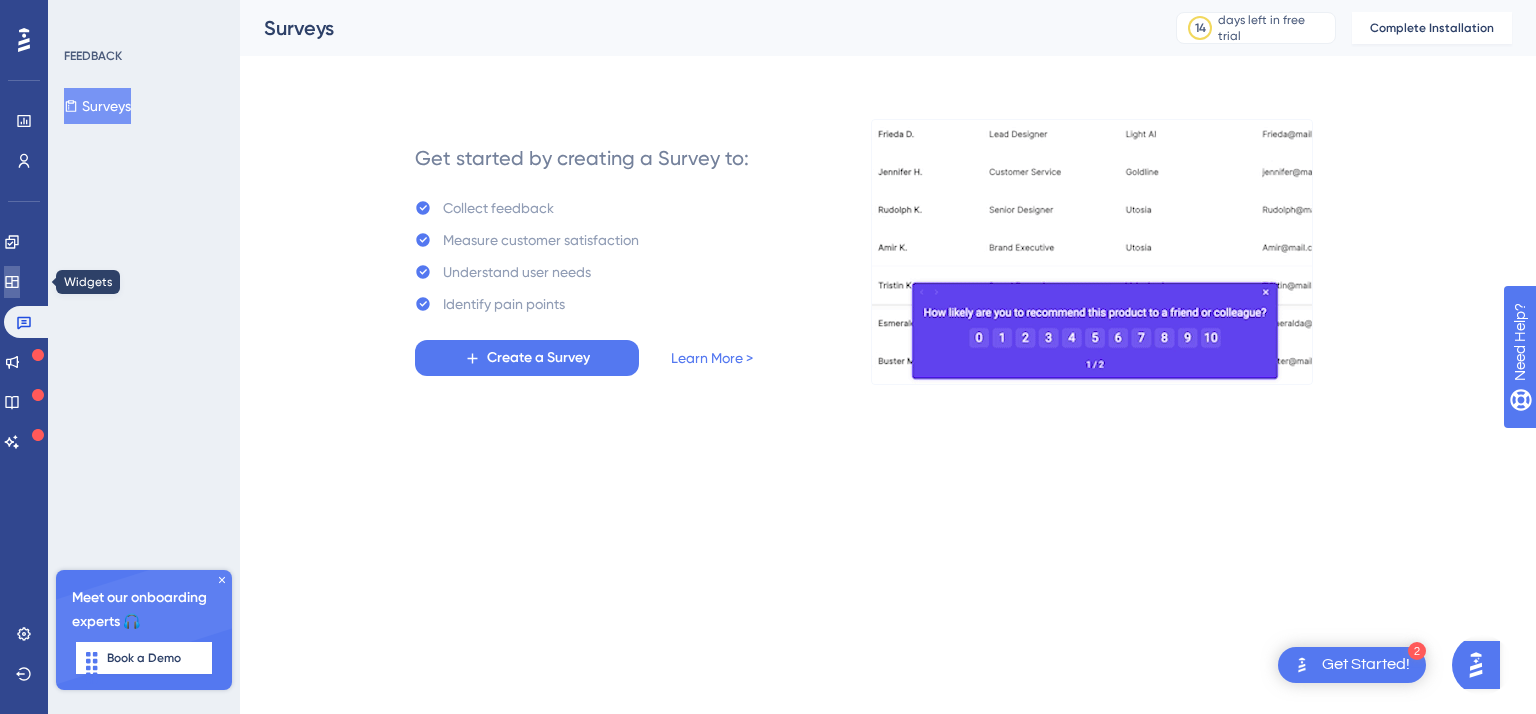 click at bounding box center [12, 282] 